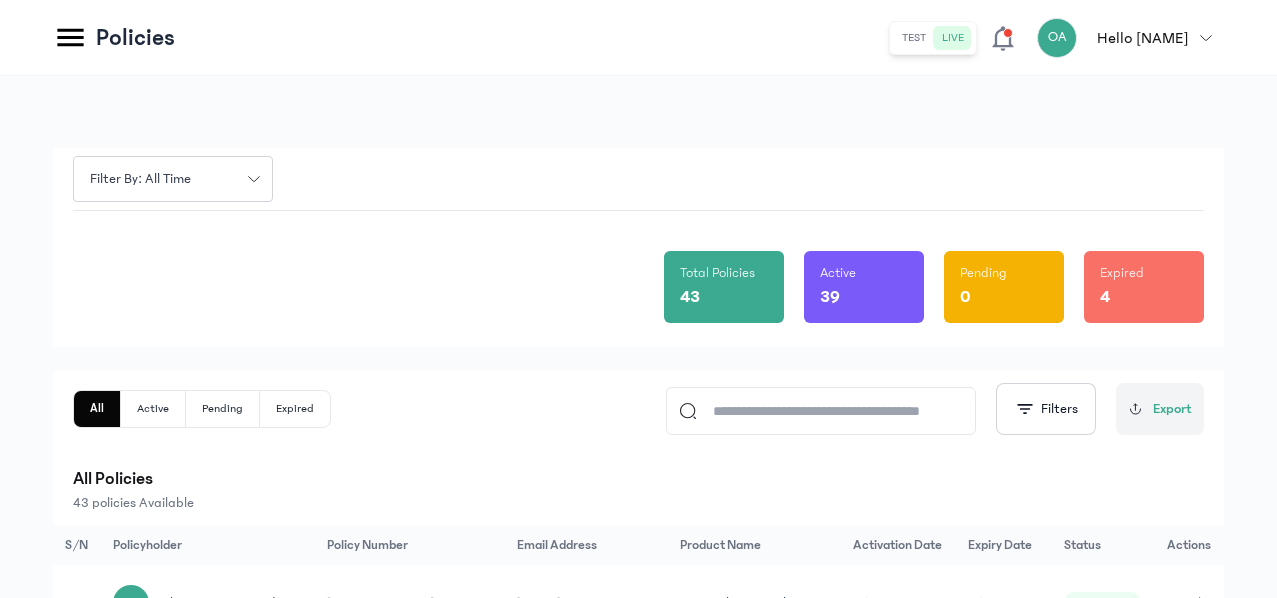 scroll, scrollTop: 240, scrollLeft: 0, axis: vertical 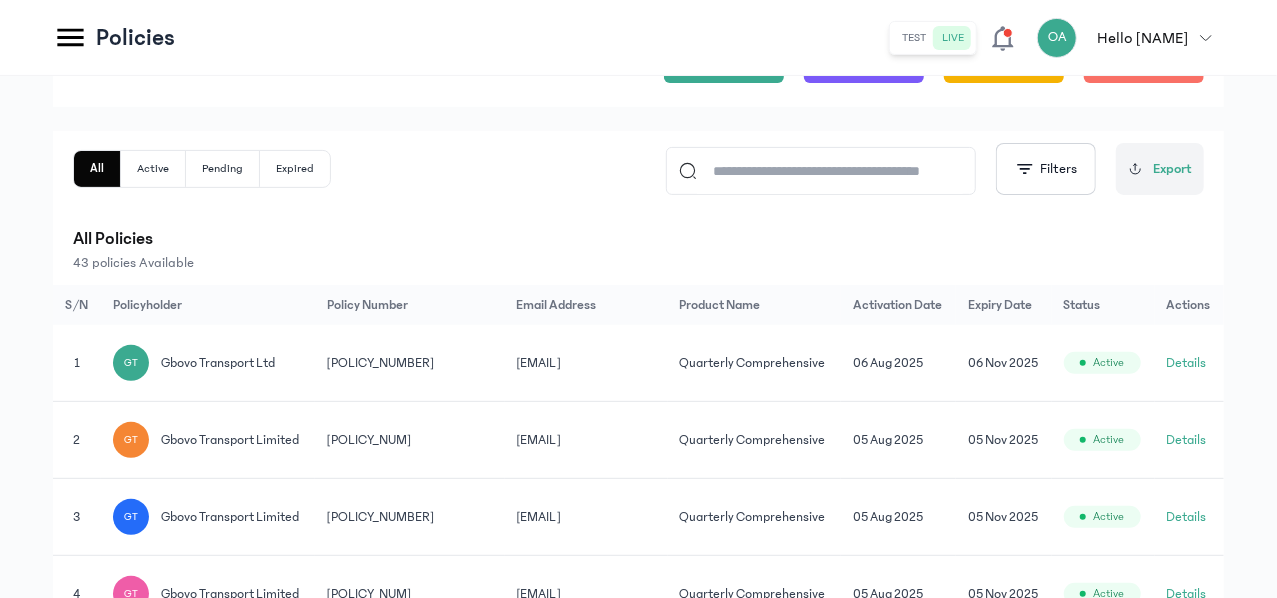 click on "Products" at bounding box center [-162, 518] 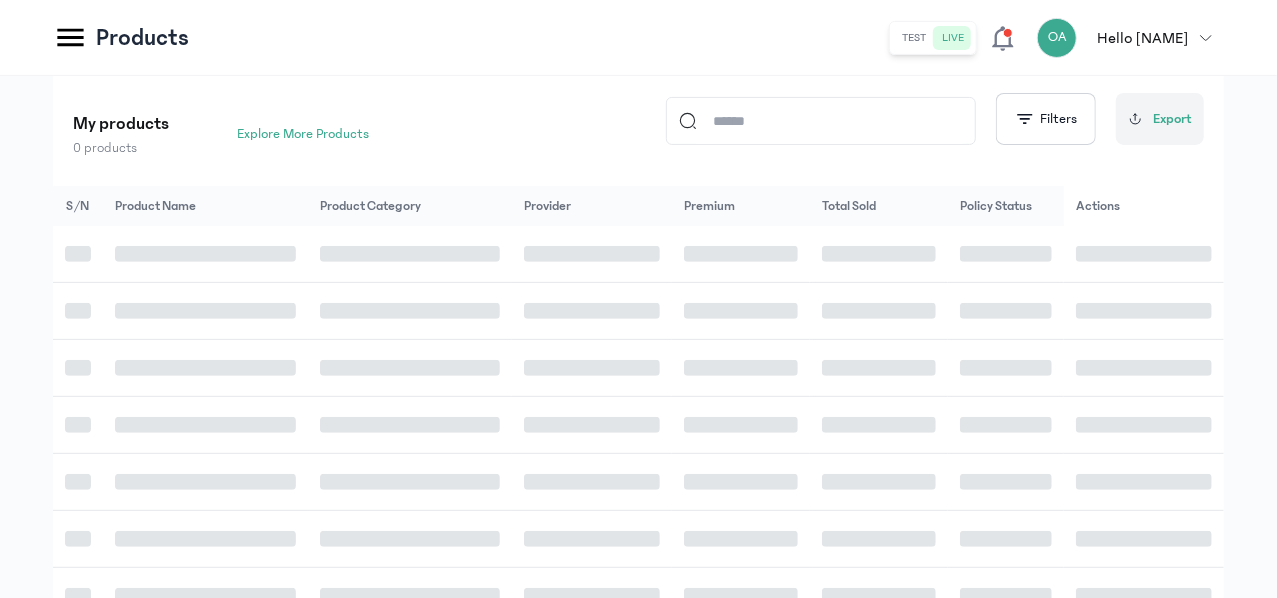 scroll, scrollTop: 0, scrollLeft: 0, axis: both 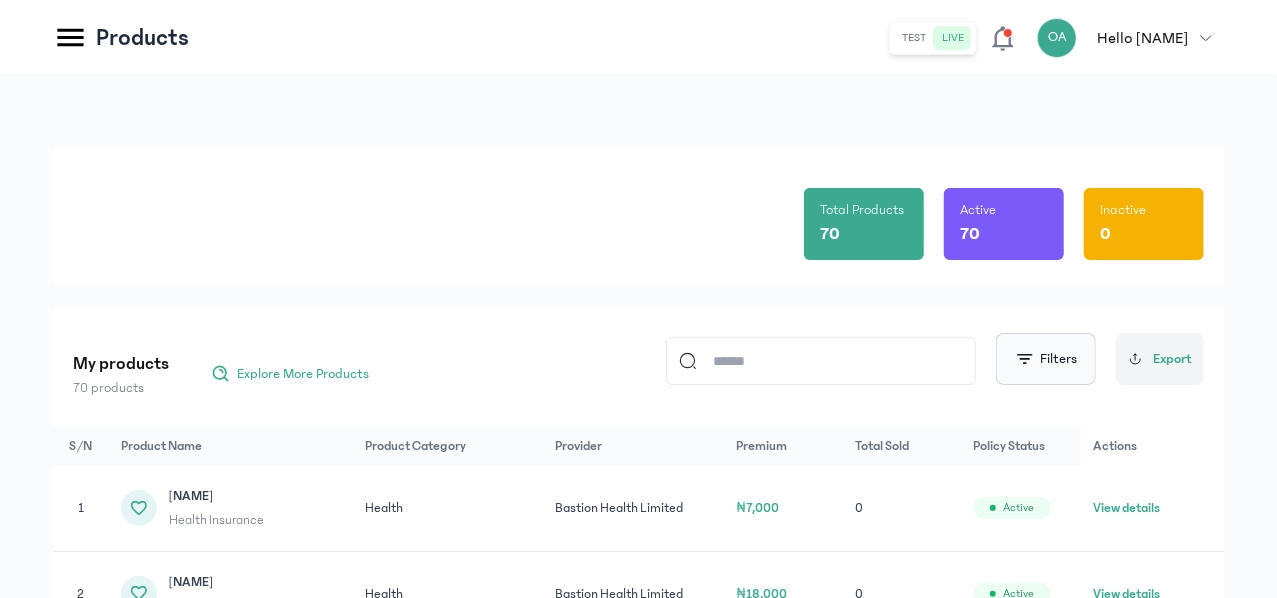 click 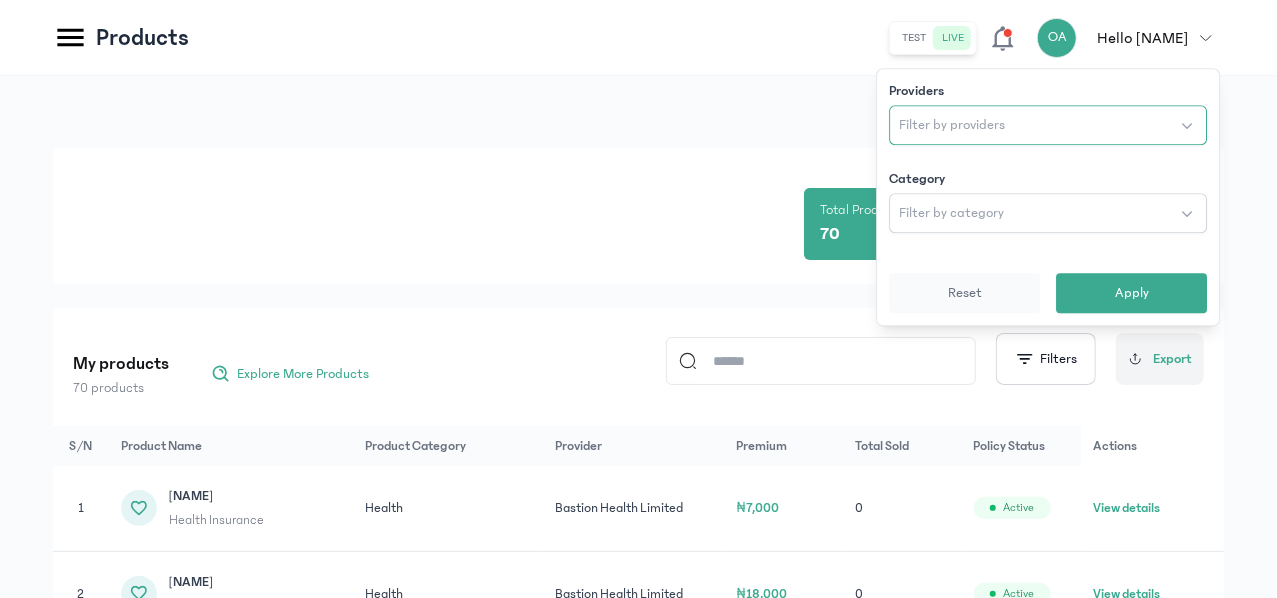 click on "Filter by providers" 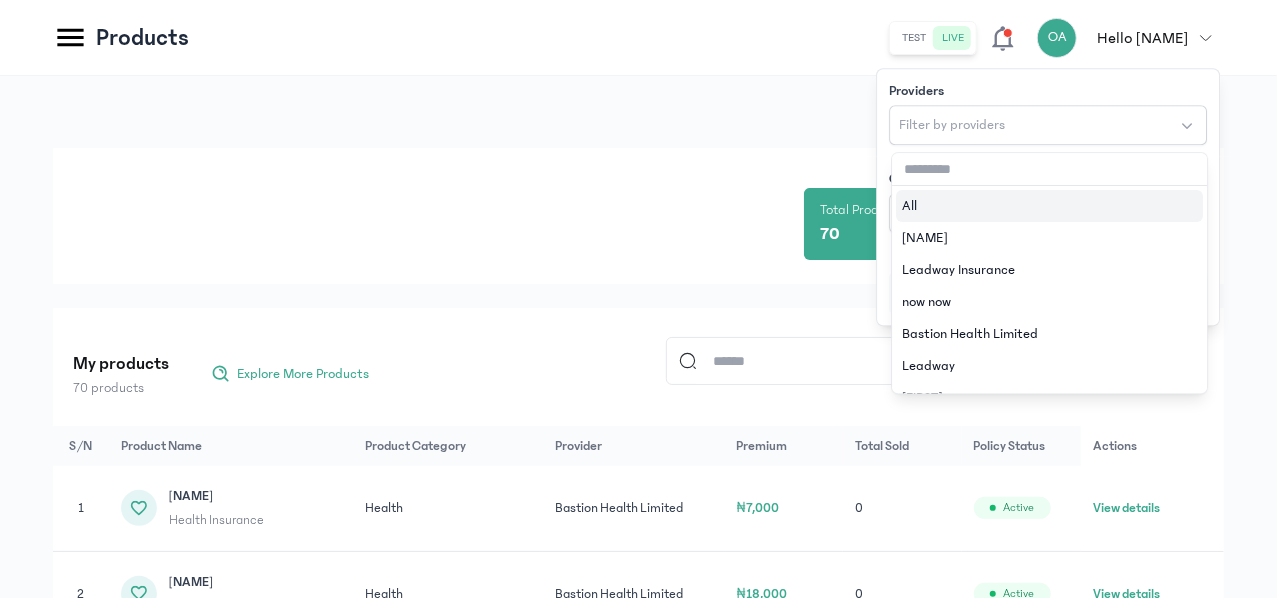 click at bounding box center [1049, 169] 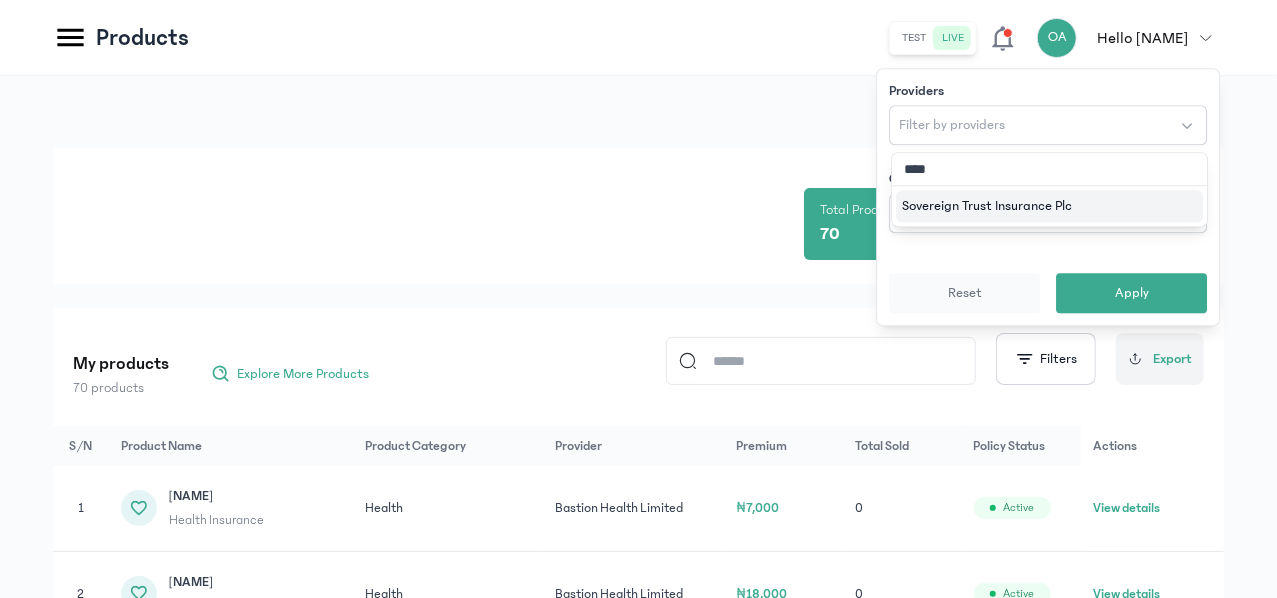 type on "*****" 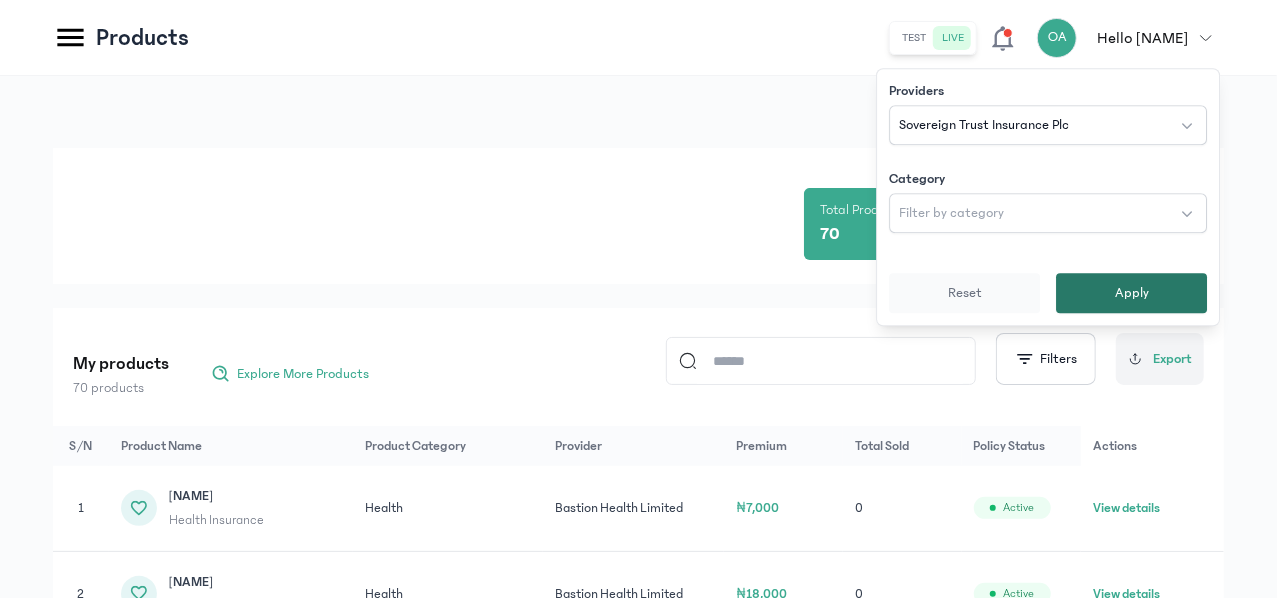 click on "Apply" 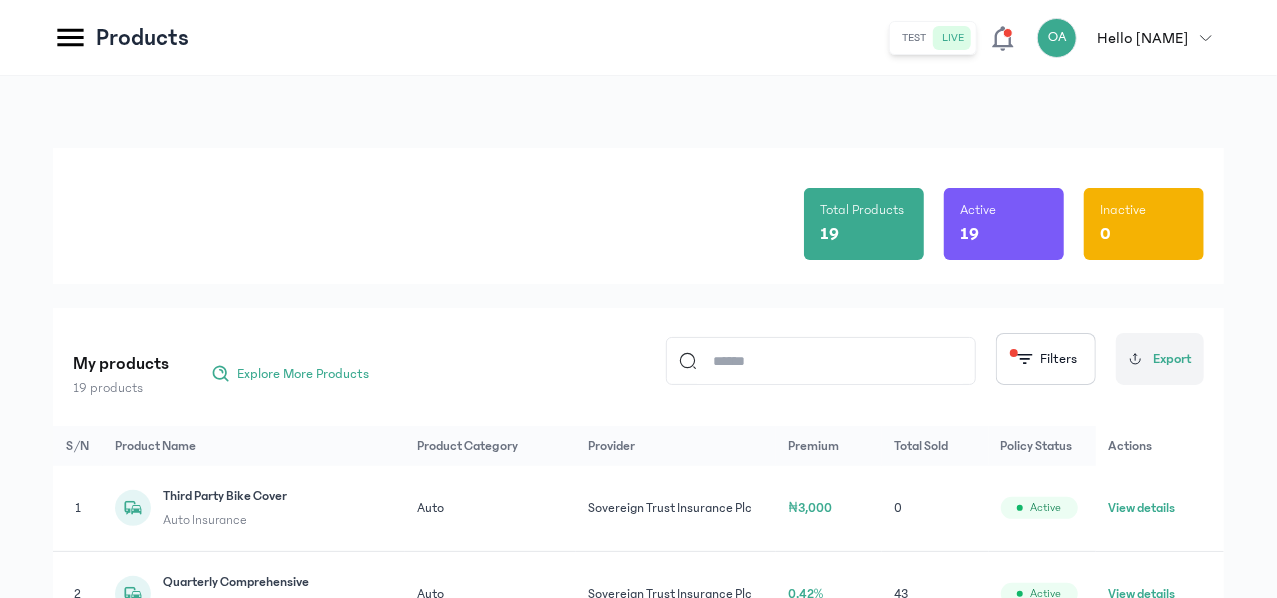 click on "Total Products 19 Active 19 Inactive 0" 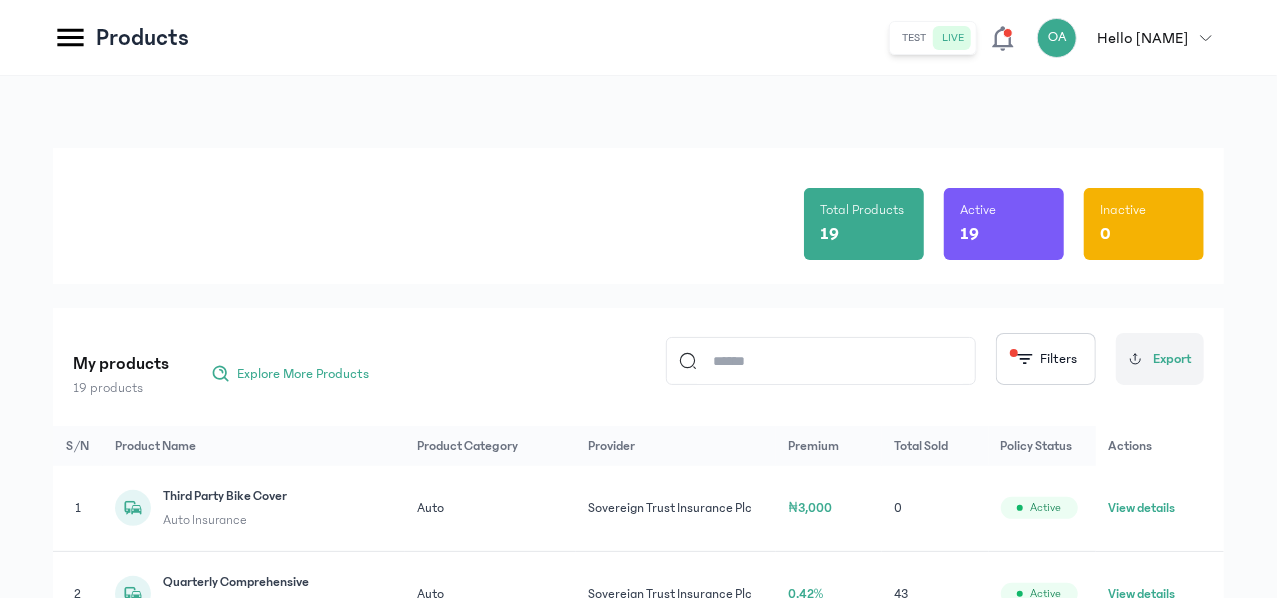 click on "1
Third Party Bike Cover Auto Insurance Auto [NAME] ₦3,000 0  Active  View details  2
Quarterly Comprehensive Auto Insurance Auto [NAME] 0.42% 43  Active  View details  3
PrimeProtect Plus Gadget Insurance Gadget [NAME] ₦30,000 0  Active  View details  4
PrimeProtect Gadget Insurance Gadget [NAME] ₦16,000 0  Active  View details  5 On Demand Goods In Transit (Capped) Package Insurance Package [NAME] 0.50% 0  Active  View details  6 On Demand Goods In Transit Package Insurance Package [NAME] 0.50% 0  Active  View details  7
Monthly Comprehensive Auto Insurance Auto [NAME] 0.50% 0  Active  View details  8
Mini Comprehensive Auto Insurance Auto ₦25,000 0  9" at bounding box center (638, 864) 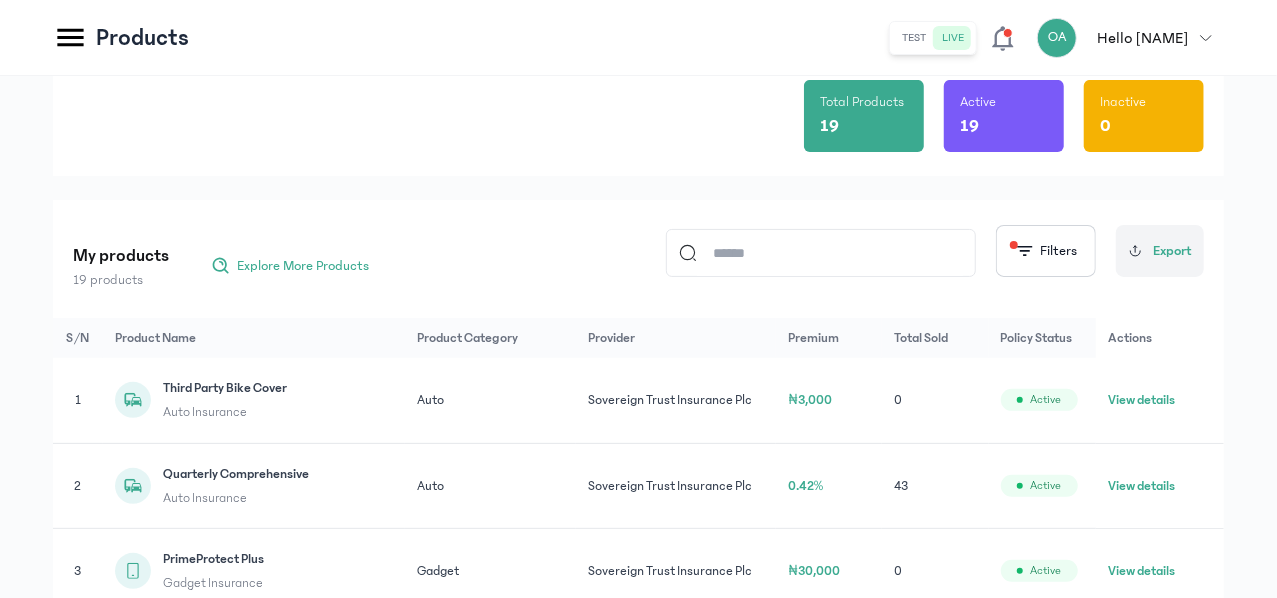 scroll, scrollTop: 120, scrollLeft: 0, axis: vertical 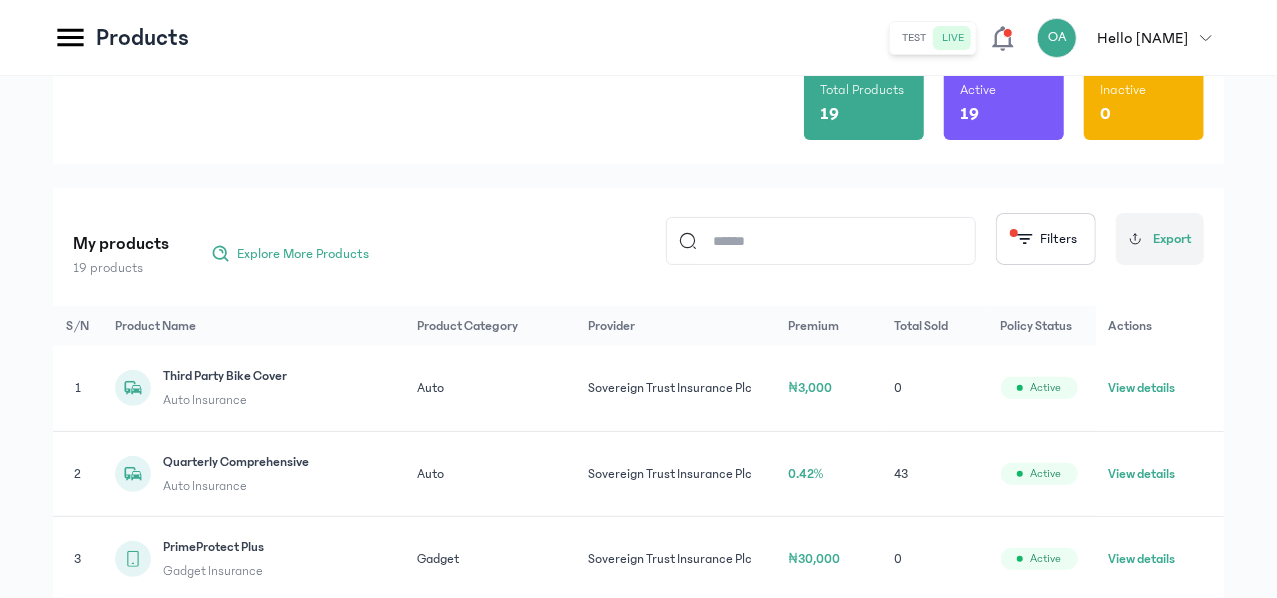 click on "View details" 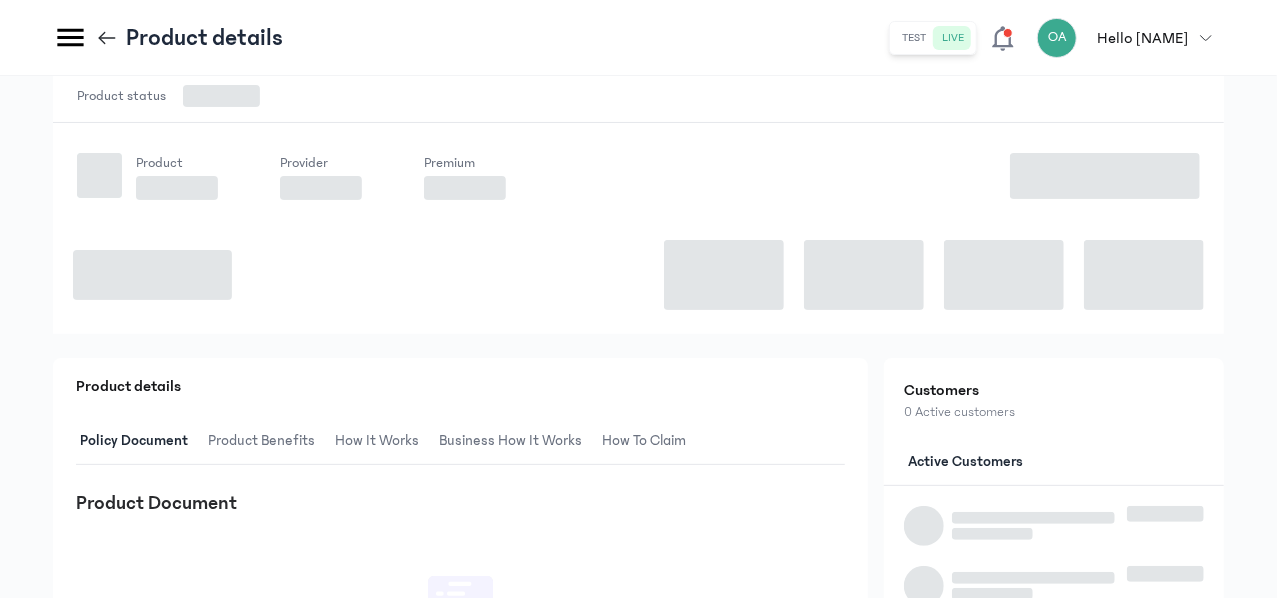 scroll, scrollTop: 0, scrollLeft: 0, axis: both 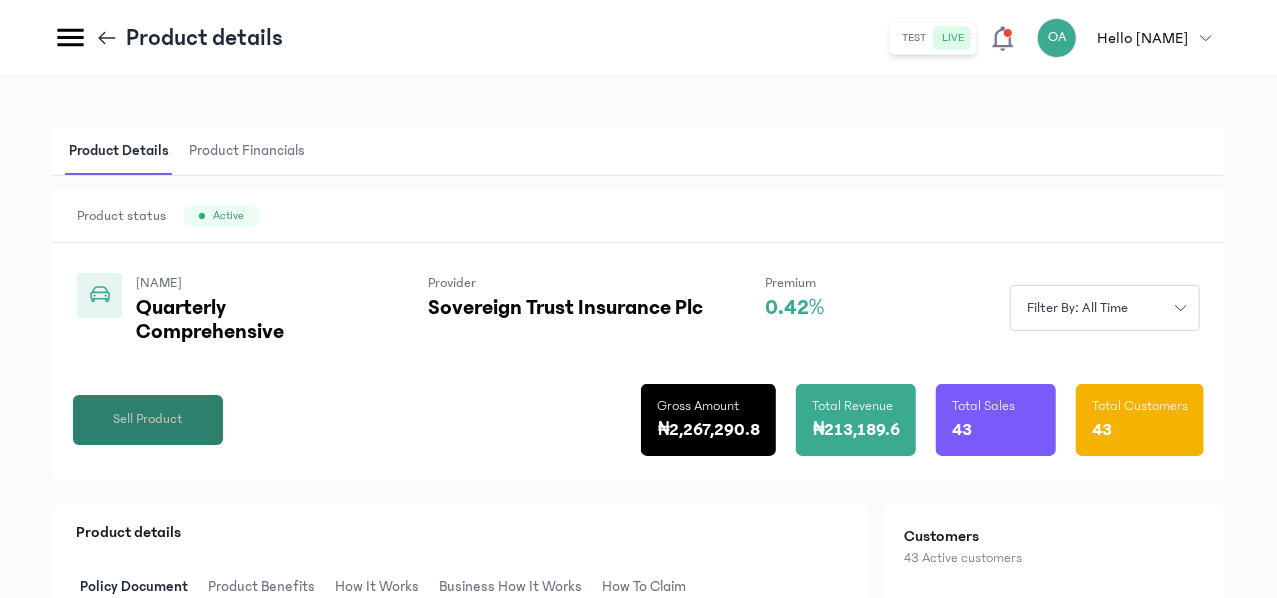 click on "Sell Product" at bounding box center [148, 419] 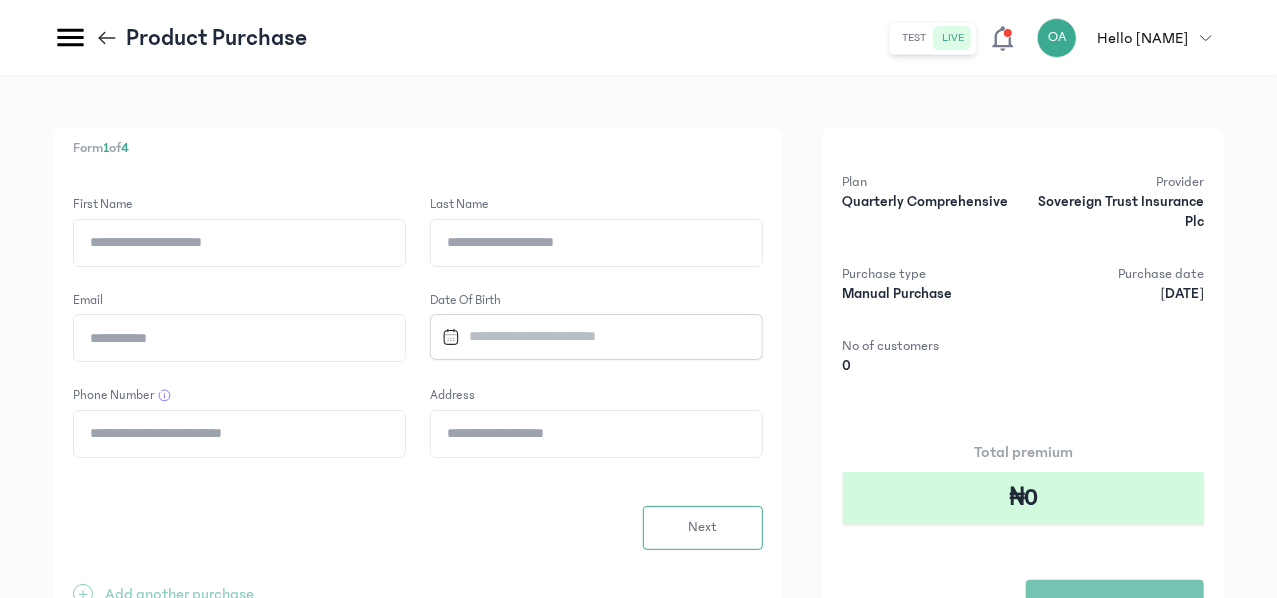click on "First Name" 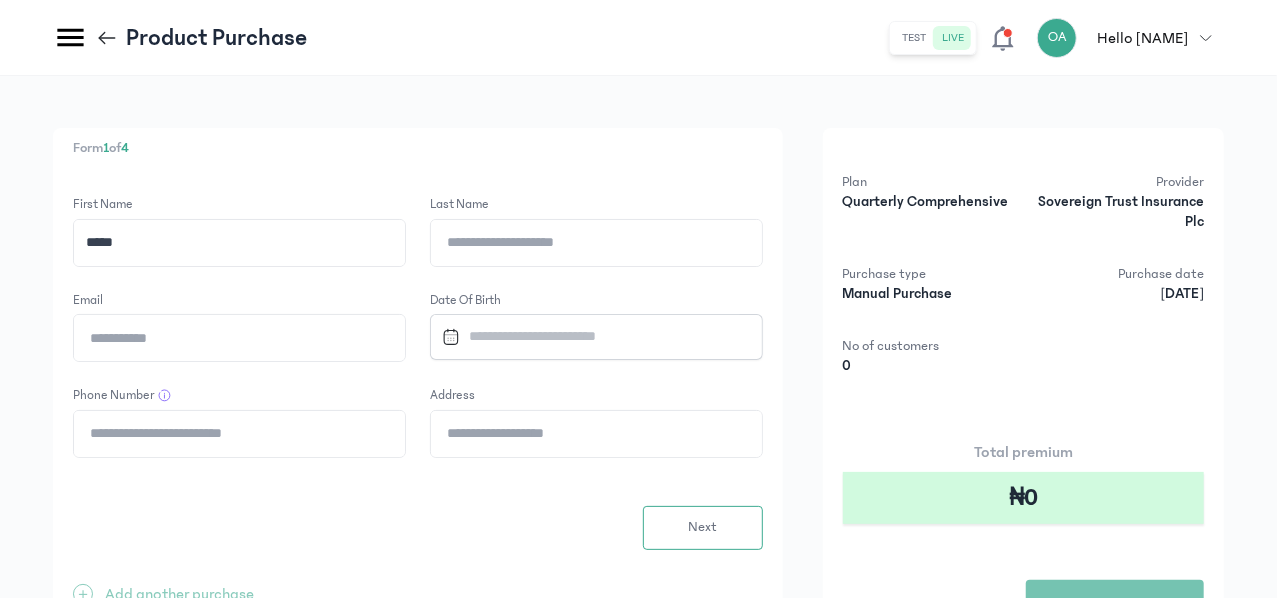type on "*****" 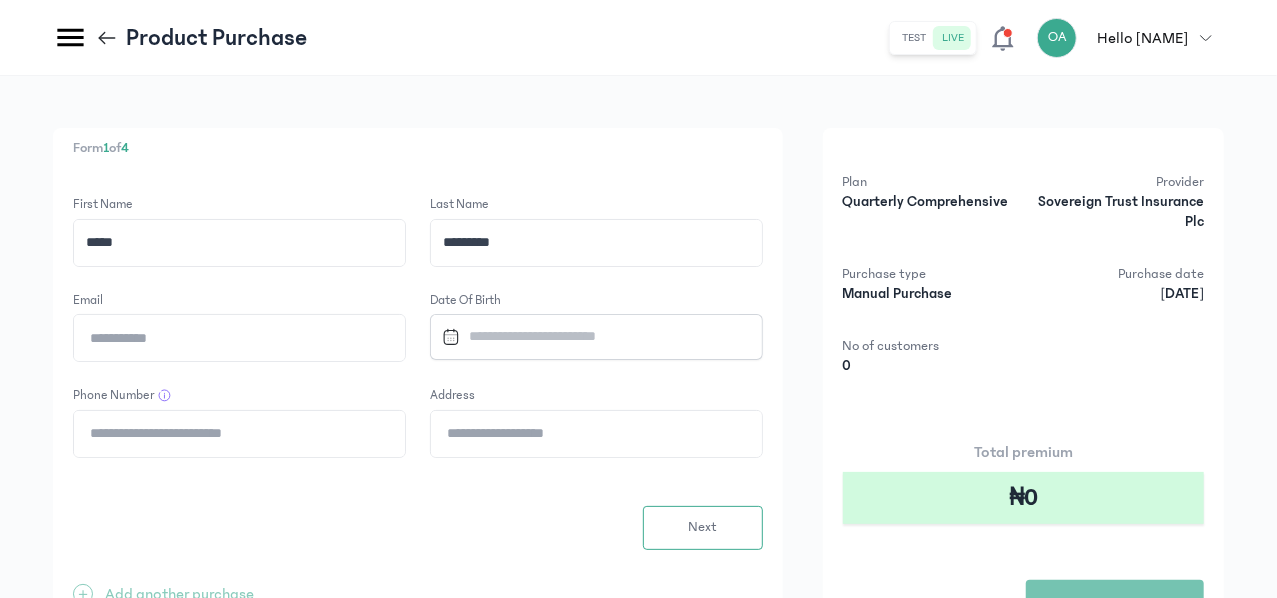 type on "*********" 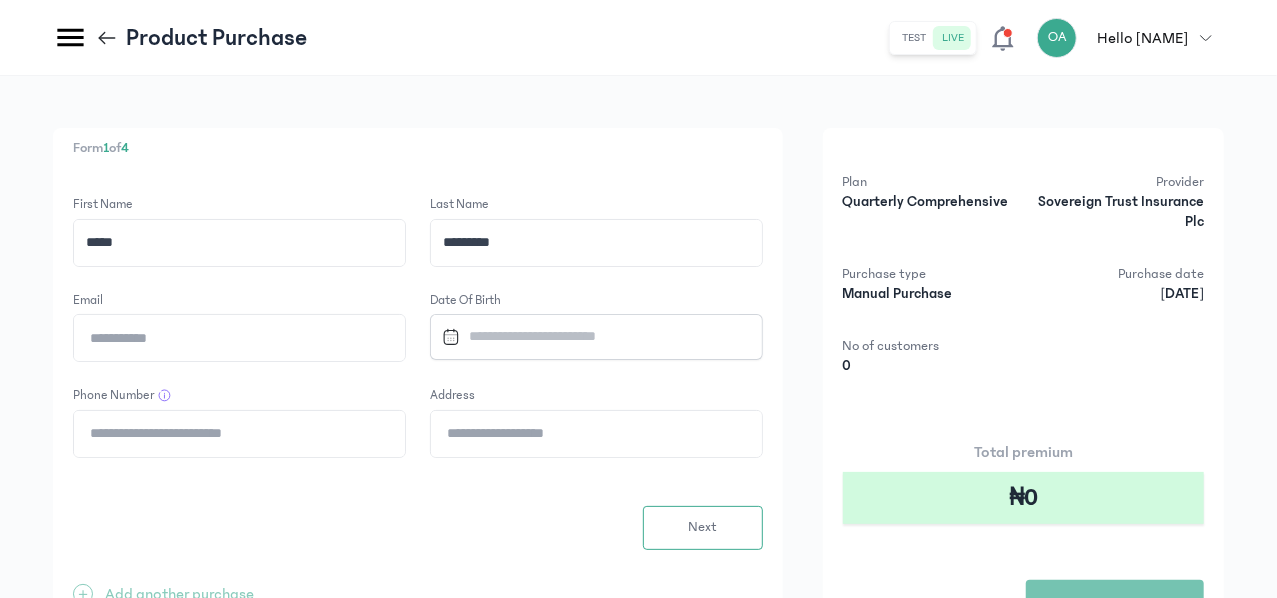 type on "**********" 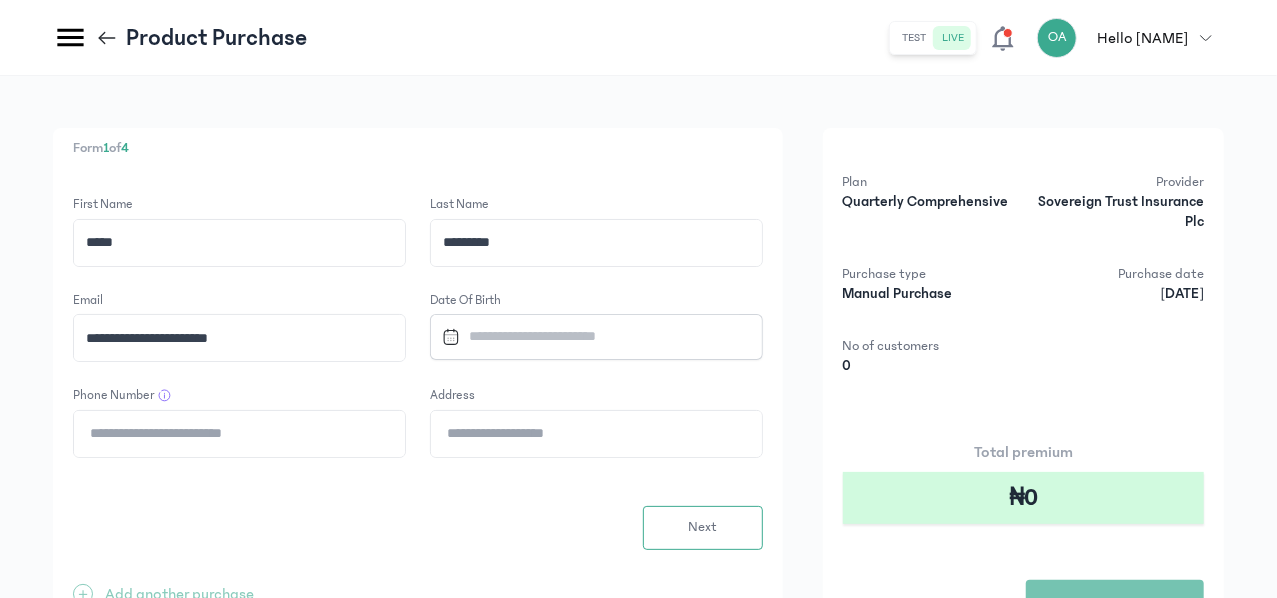 click at bounding box center [587, 336] 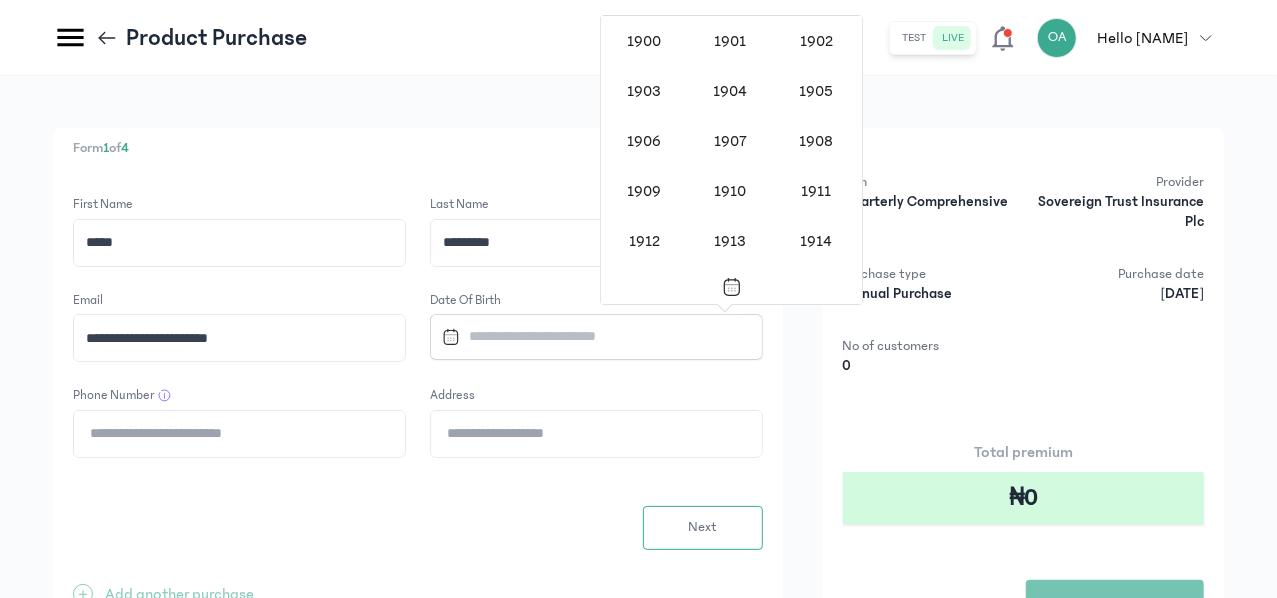 scroll, scrollTop: 1638, scrollLeft: 0, axis: vertical 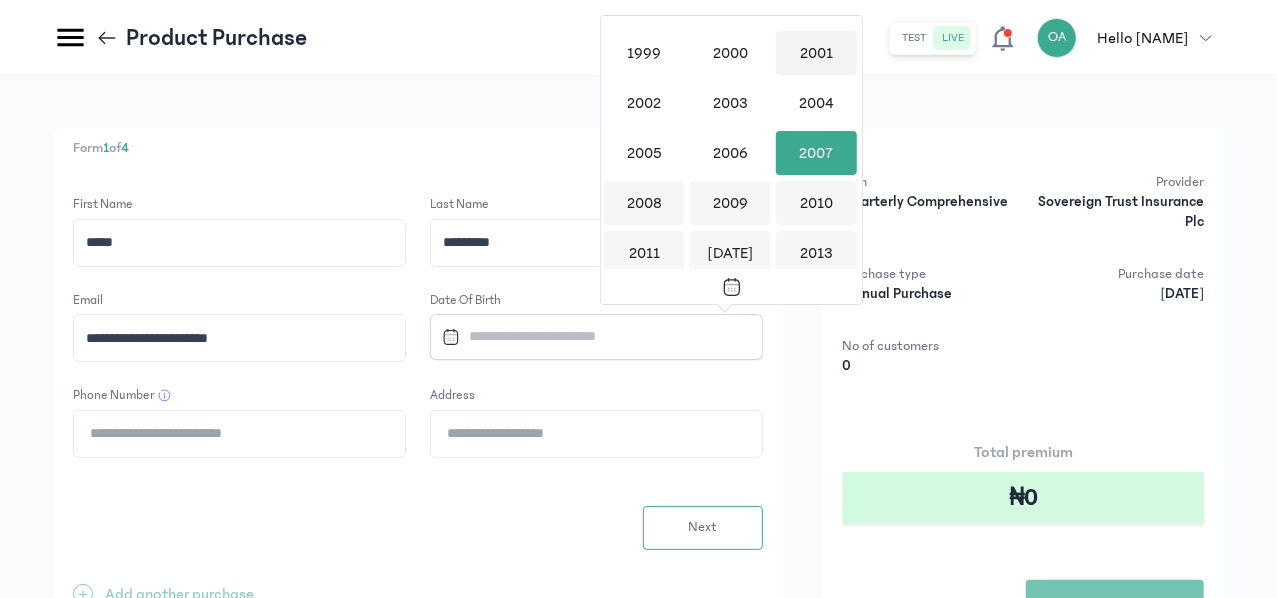 click on "2001" at bounding box center (816, 53) 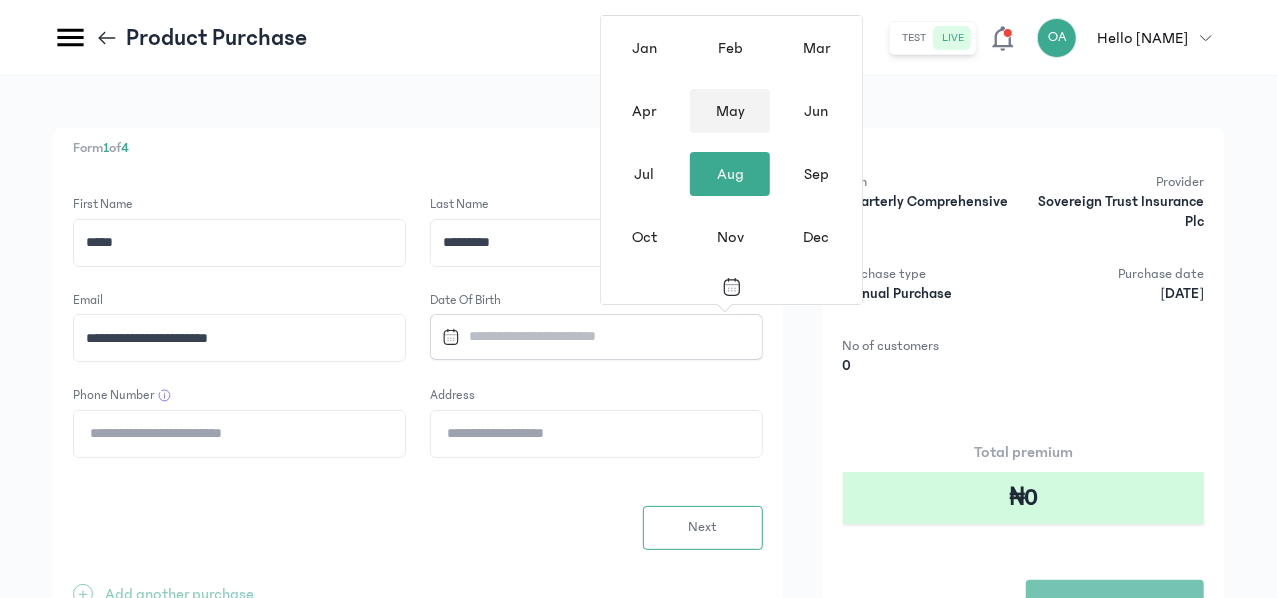 click on "May" at bounding box center [730, 111] 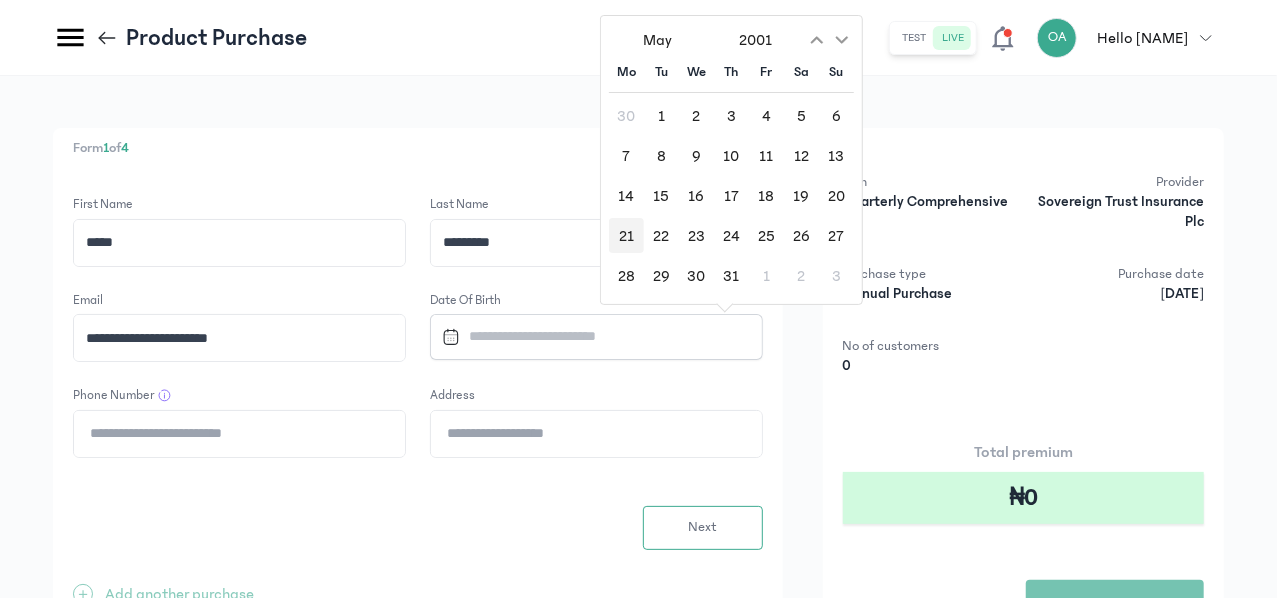 click on "21" at bounding box center [626, 235] 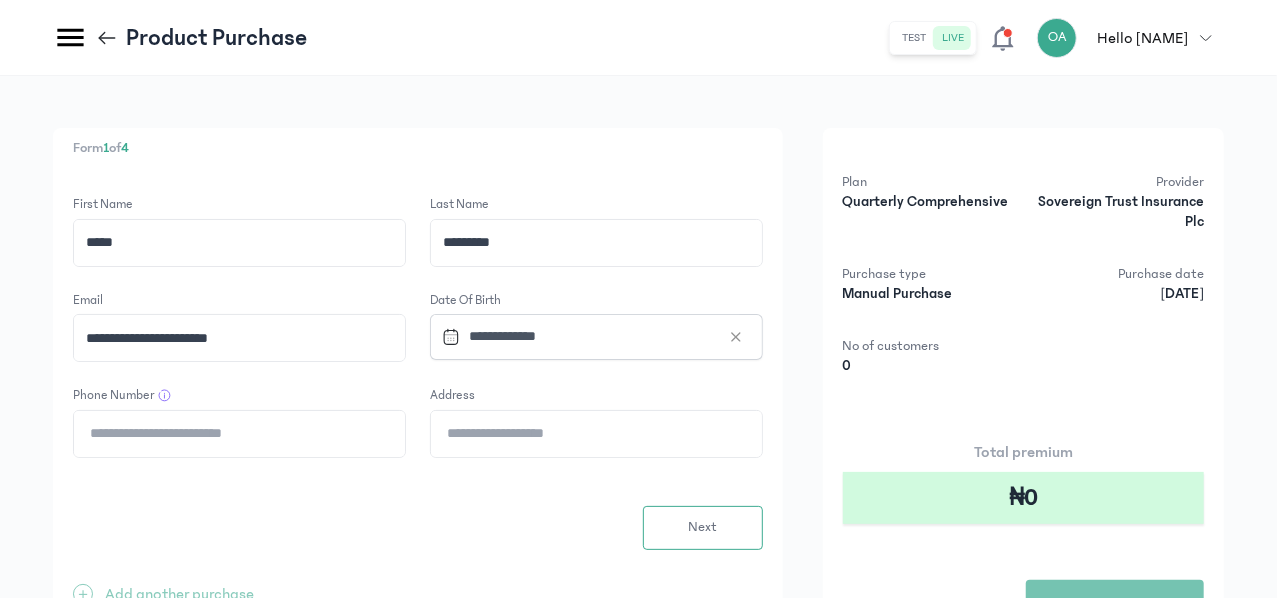 click on "Phone Number" 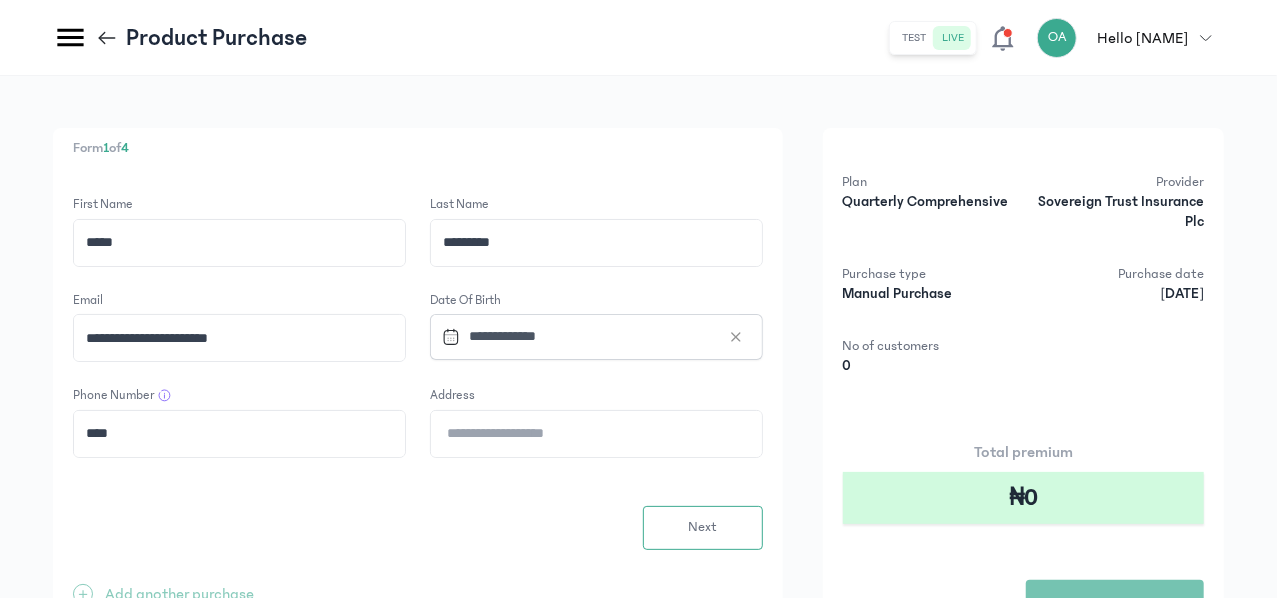 type on "**********" 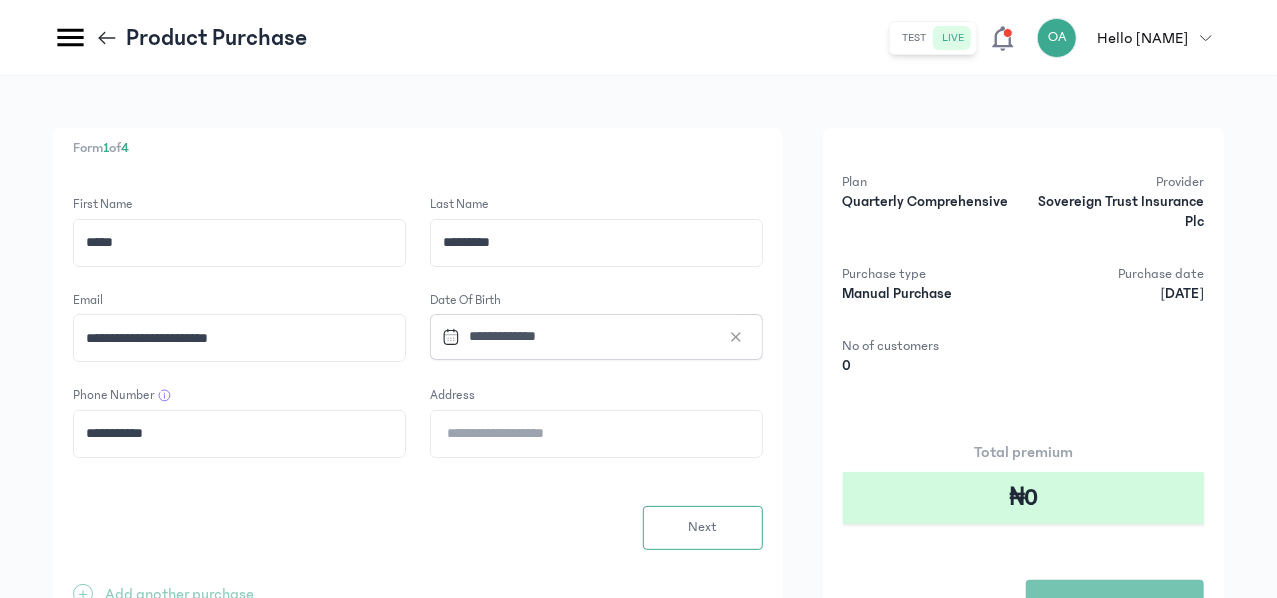 click on "Address" 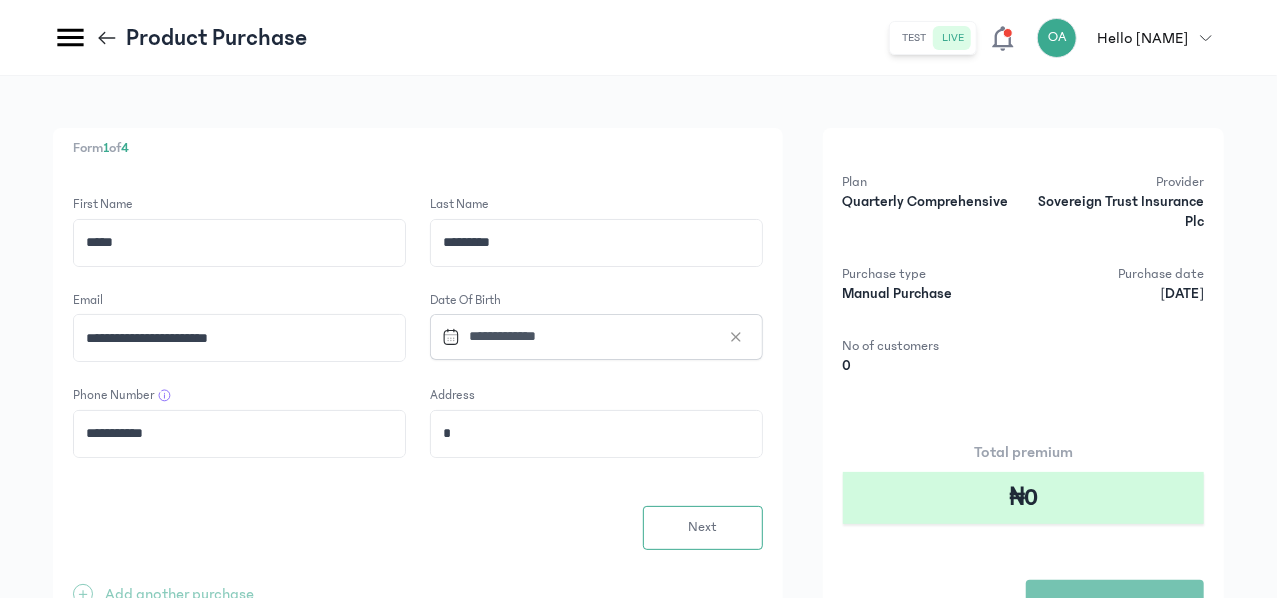type on "**********" 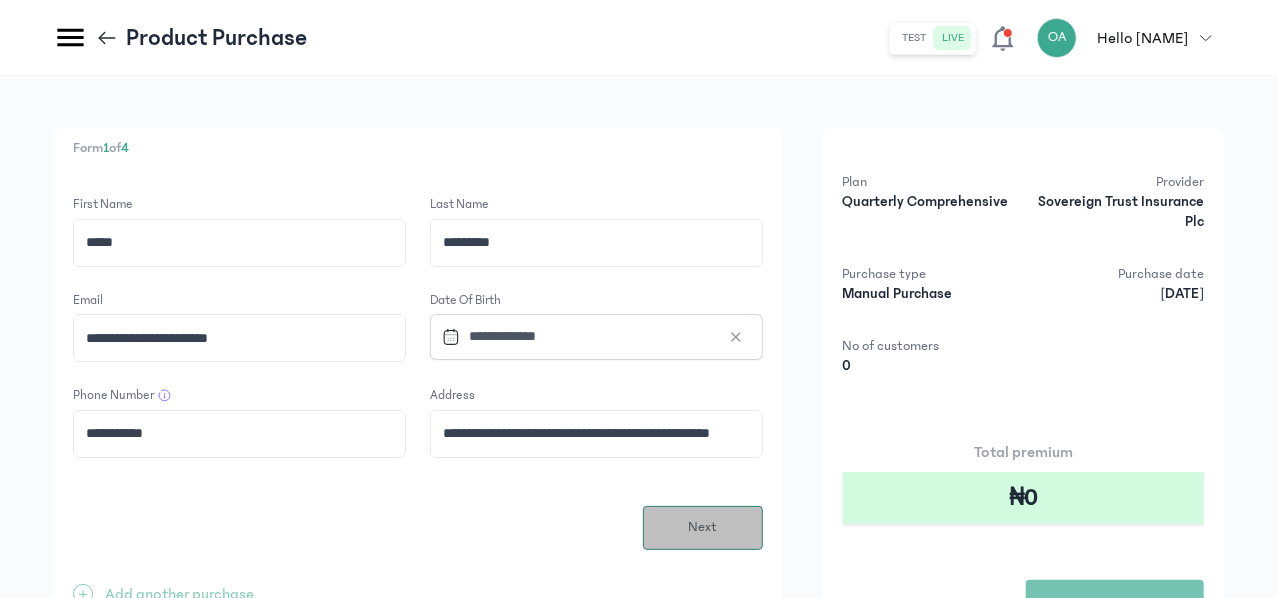 click on "Next" at bounding box center [702, 527] 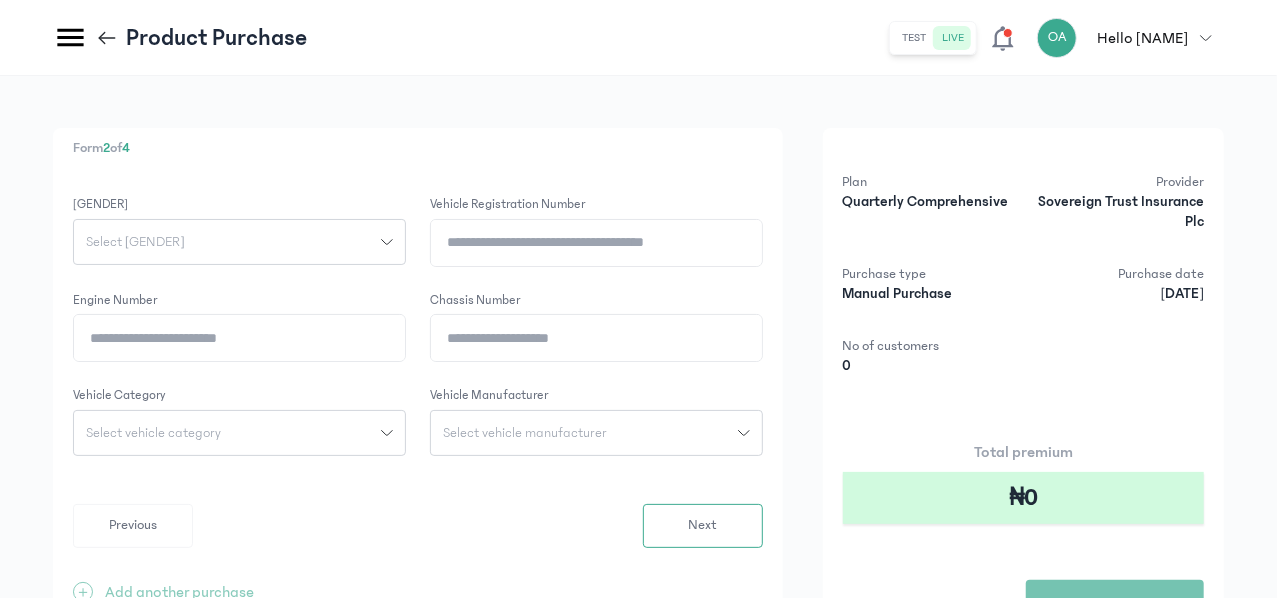 click on "Select [GENDER]" 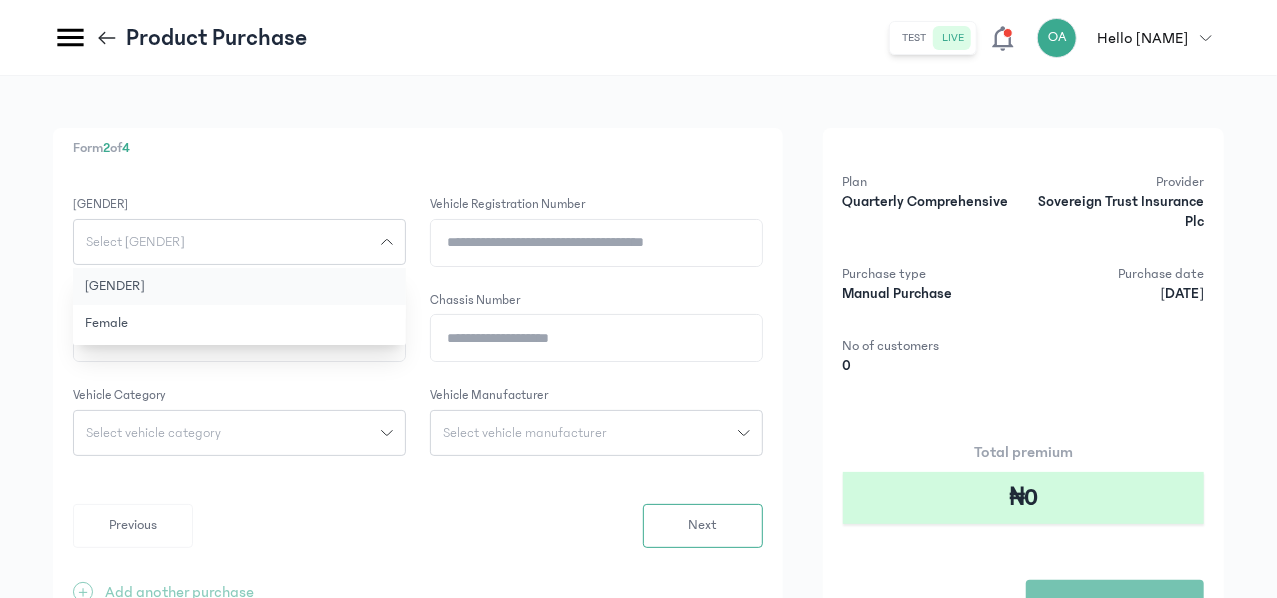 click on "[GENDER]" 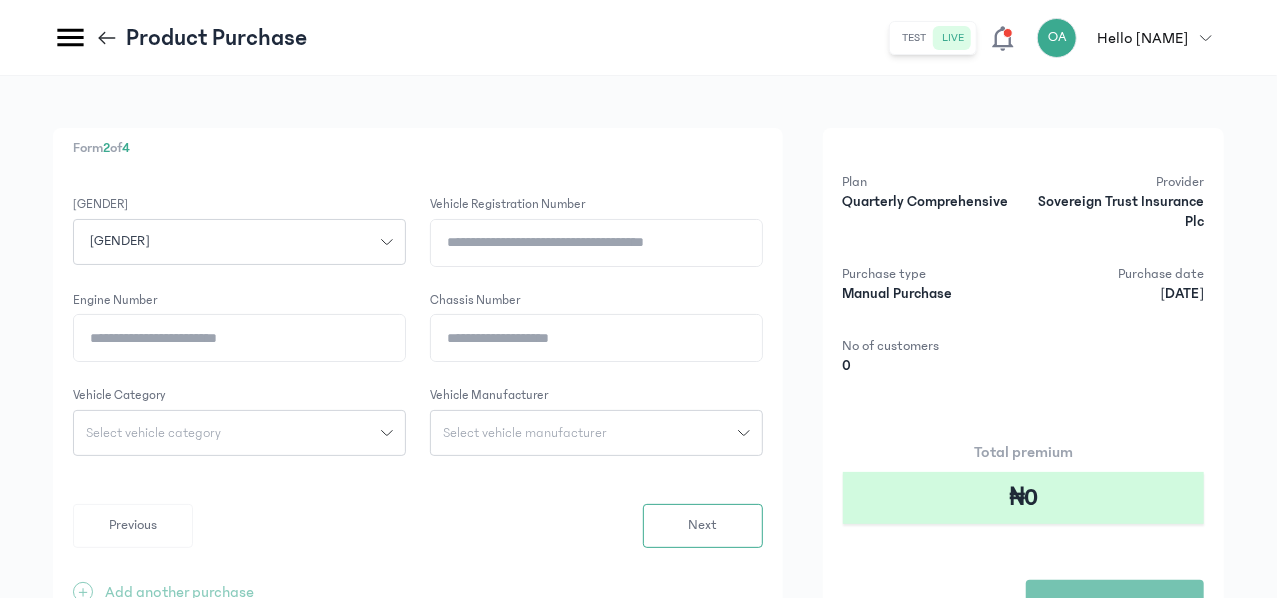 click on "Vehicle registration number" 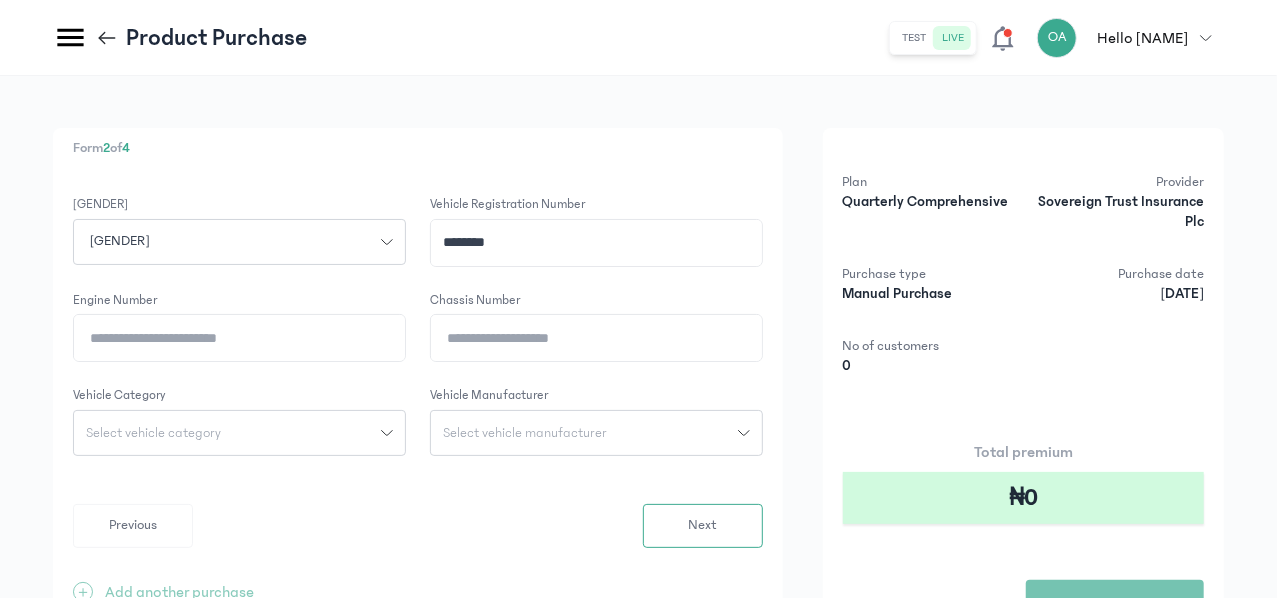 type on "********" 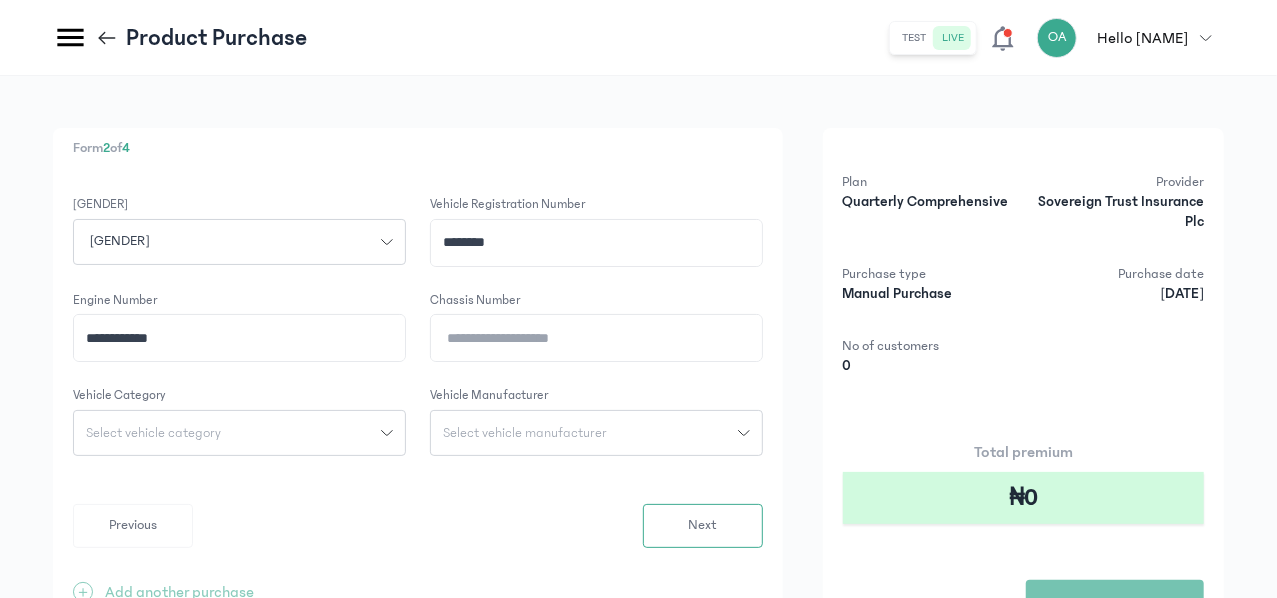click on "**********" 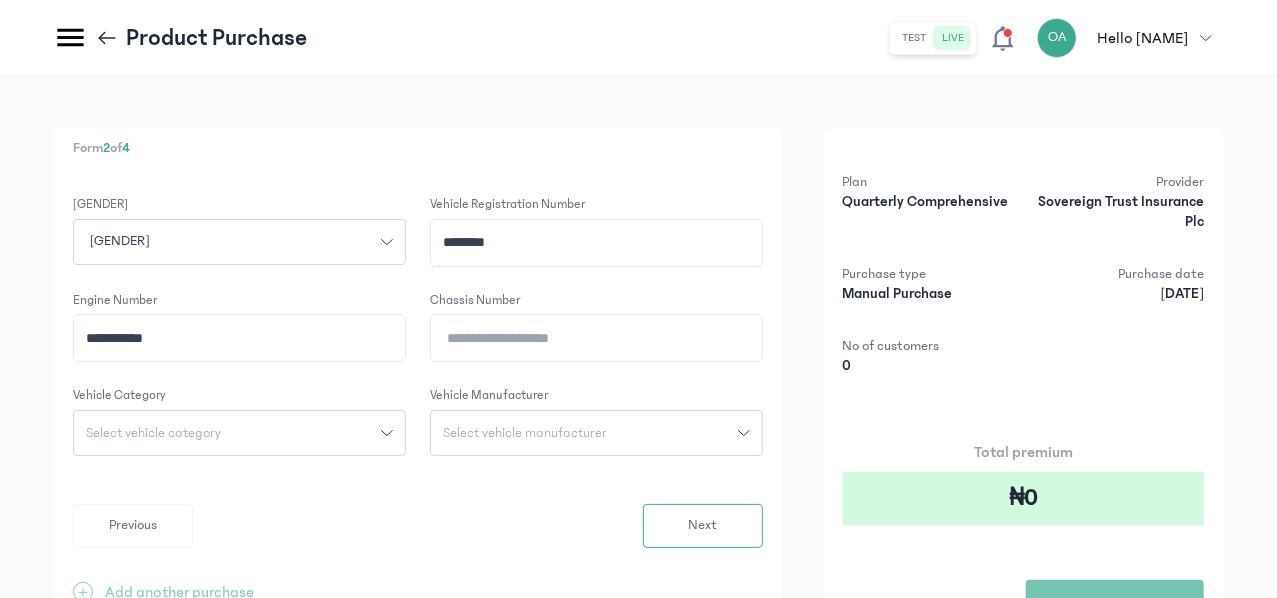 click on "**********" 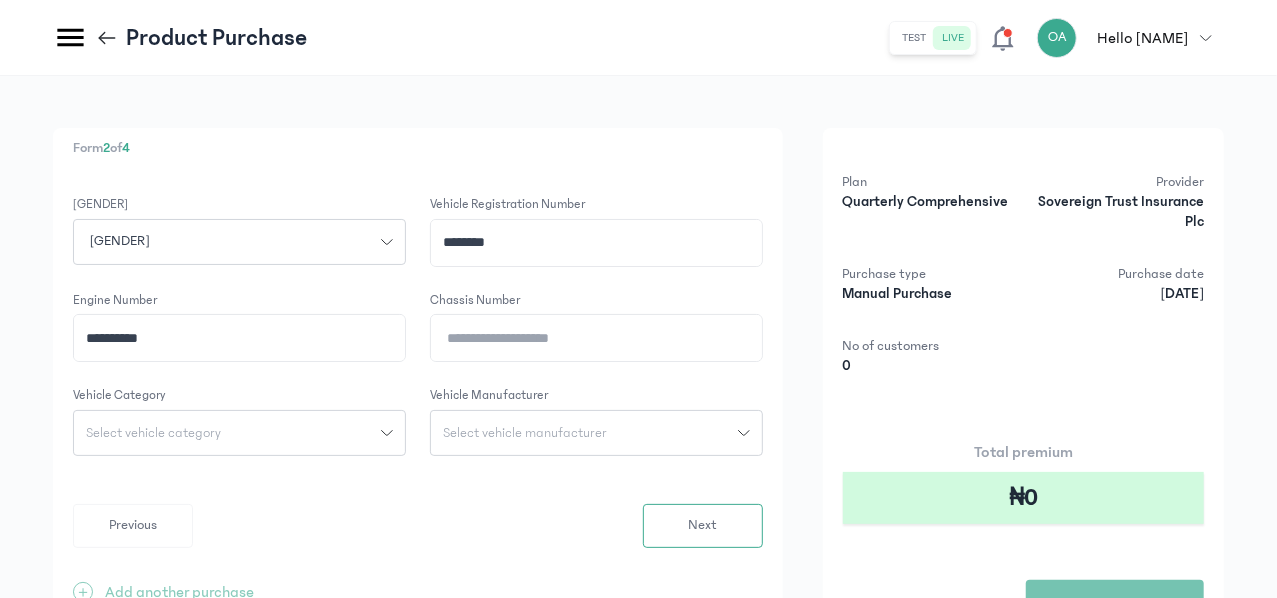 type on "**********" 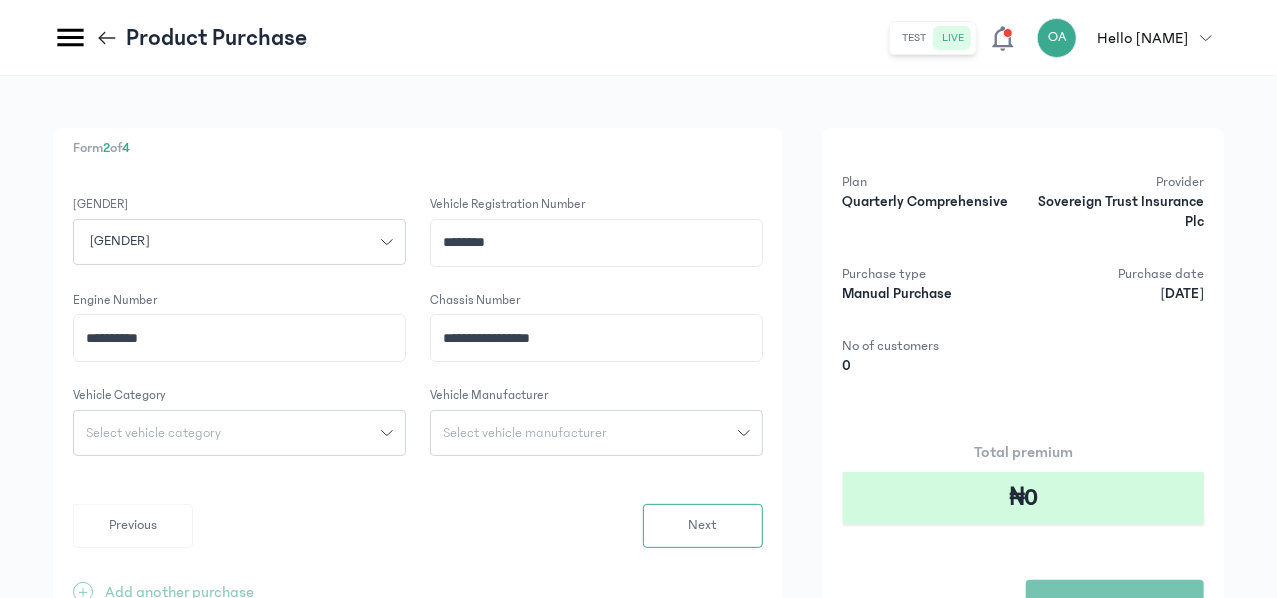type on "**********" 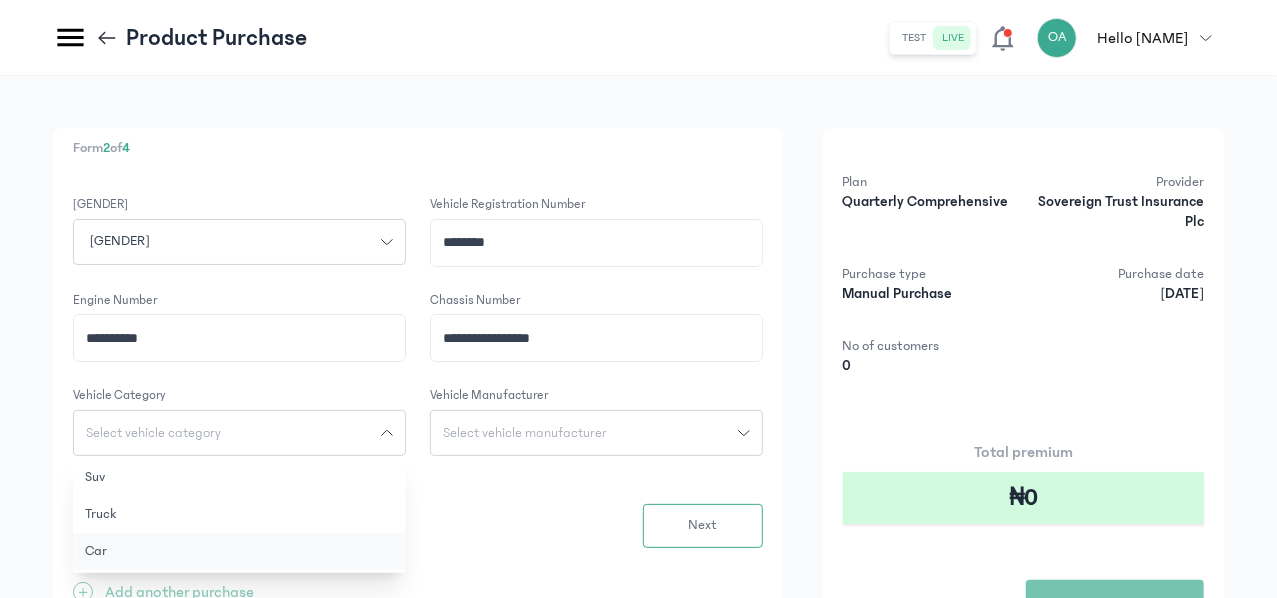 drag, startPoint x: 346, startPoint y: 551, endPoint x: 353, endPoint y: 542, distance: 11.401754 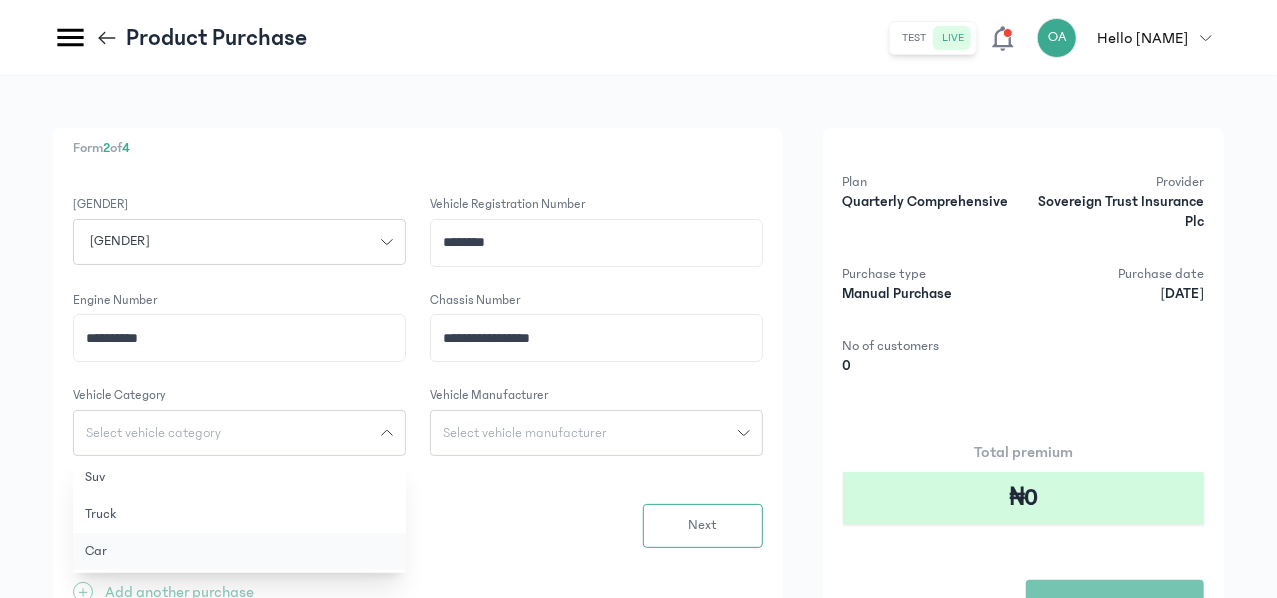 click on "Car" 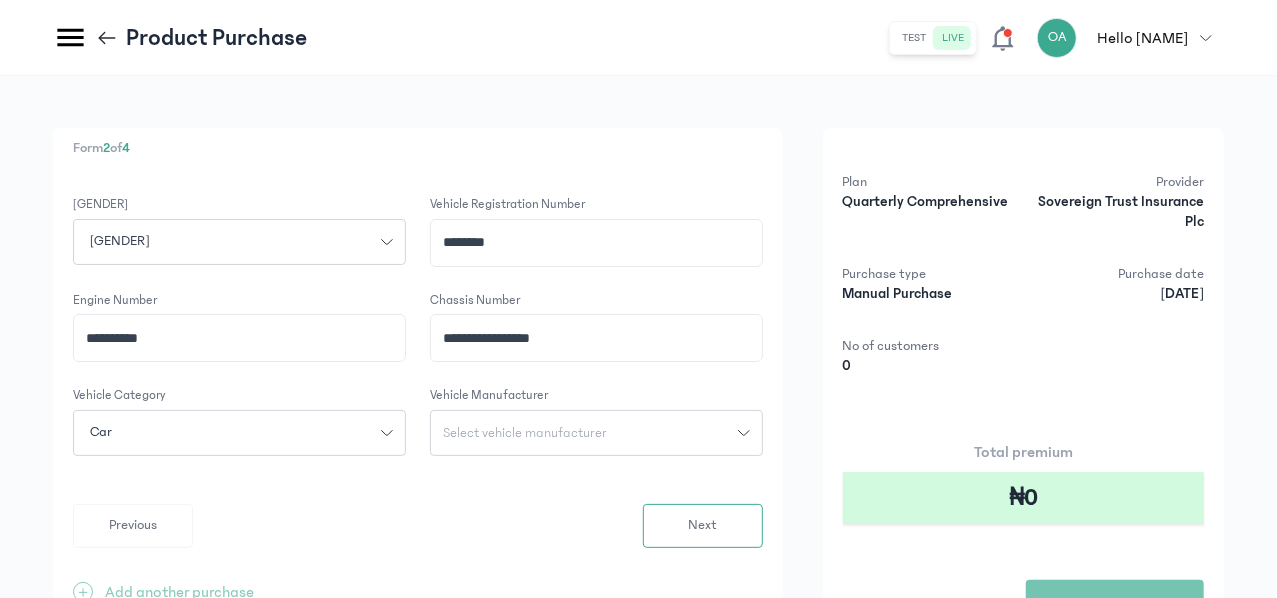 click on "Select vehicle manufacturer" at bounding box center (525, 433) 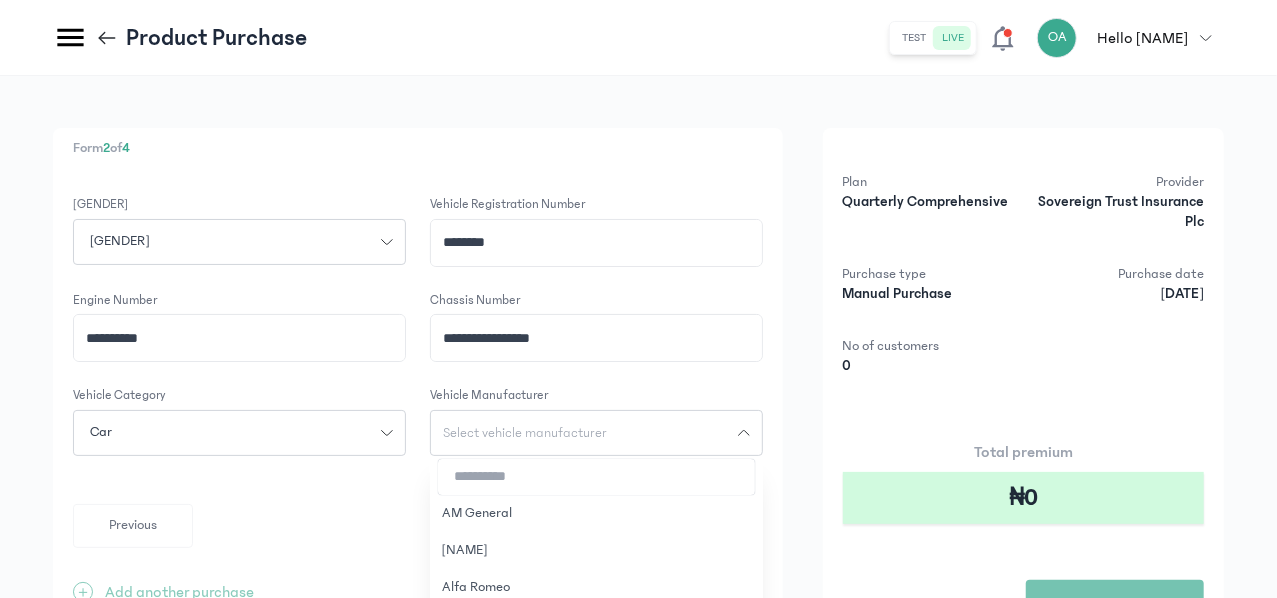 click at bounding box center [596, 477] 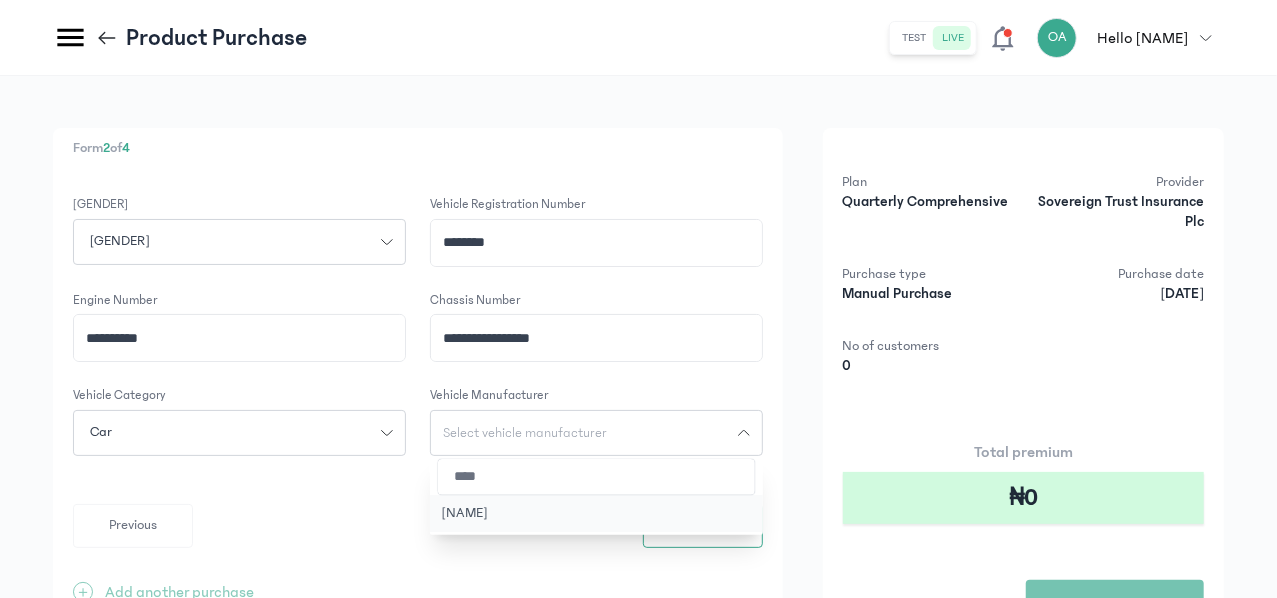 type on "****" 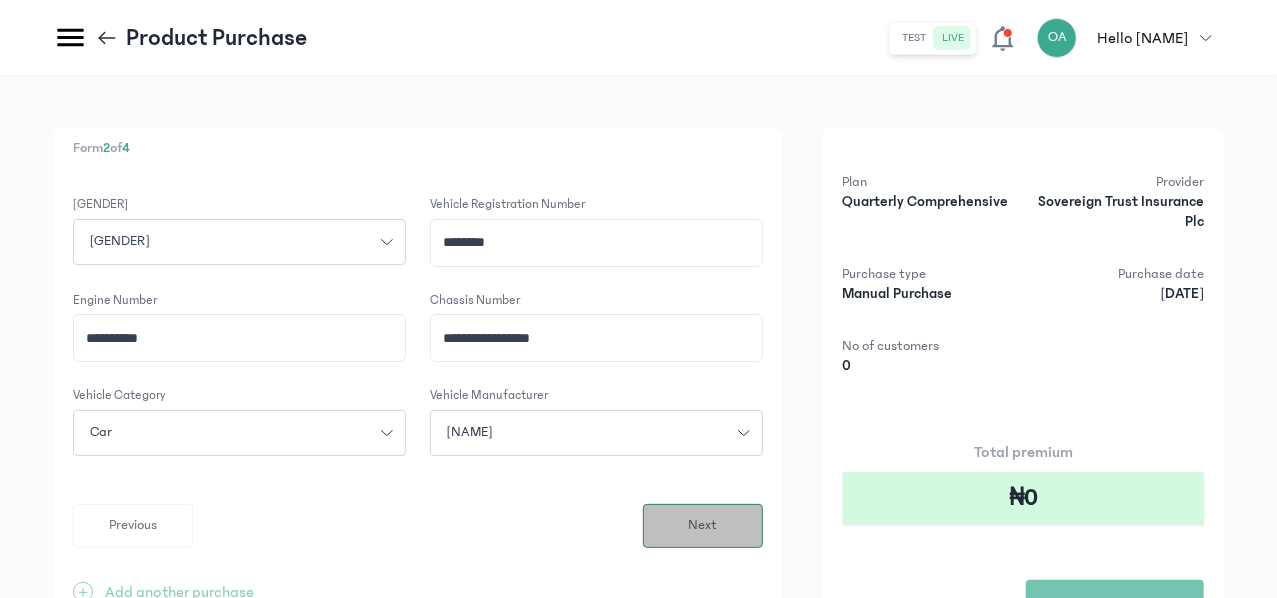click on "Next" at bounding box center (702, 525) 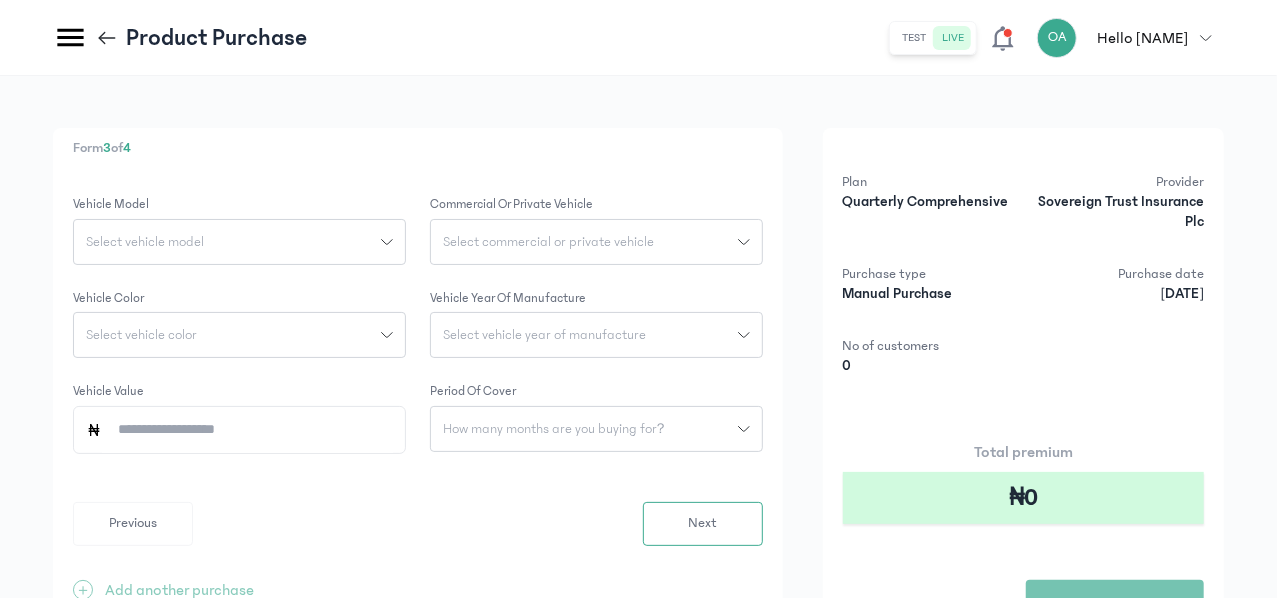 click on "Select vehicle model" at bounding box center (227, 242) 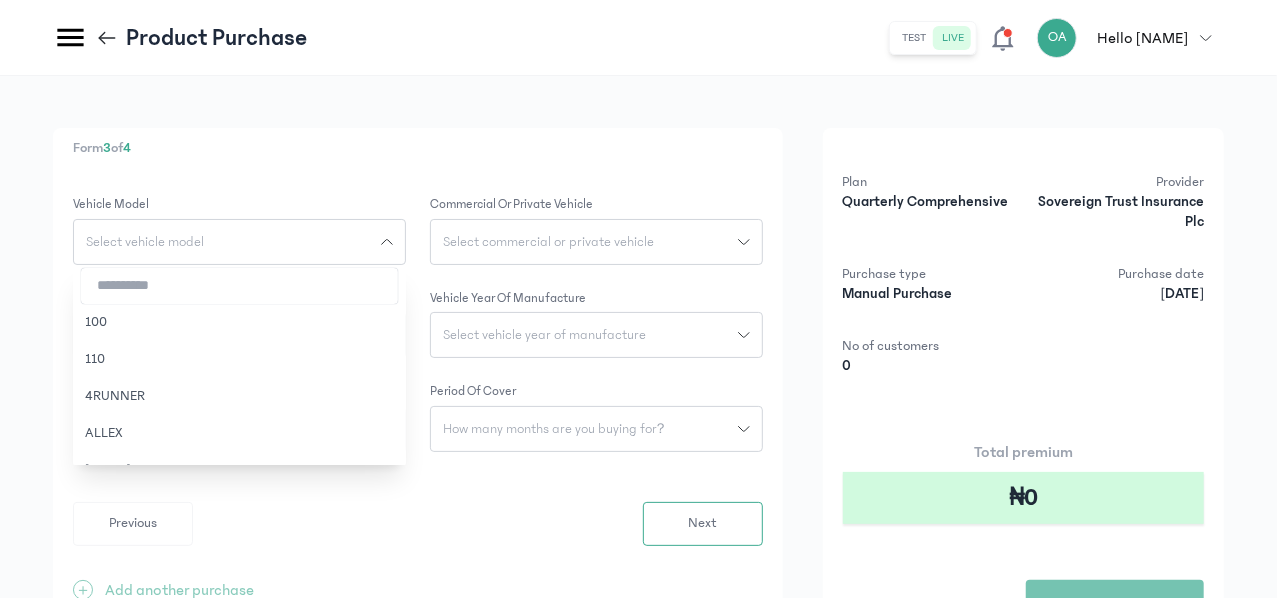click at bounding box center (239, 286) 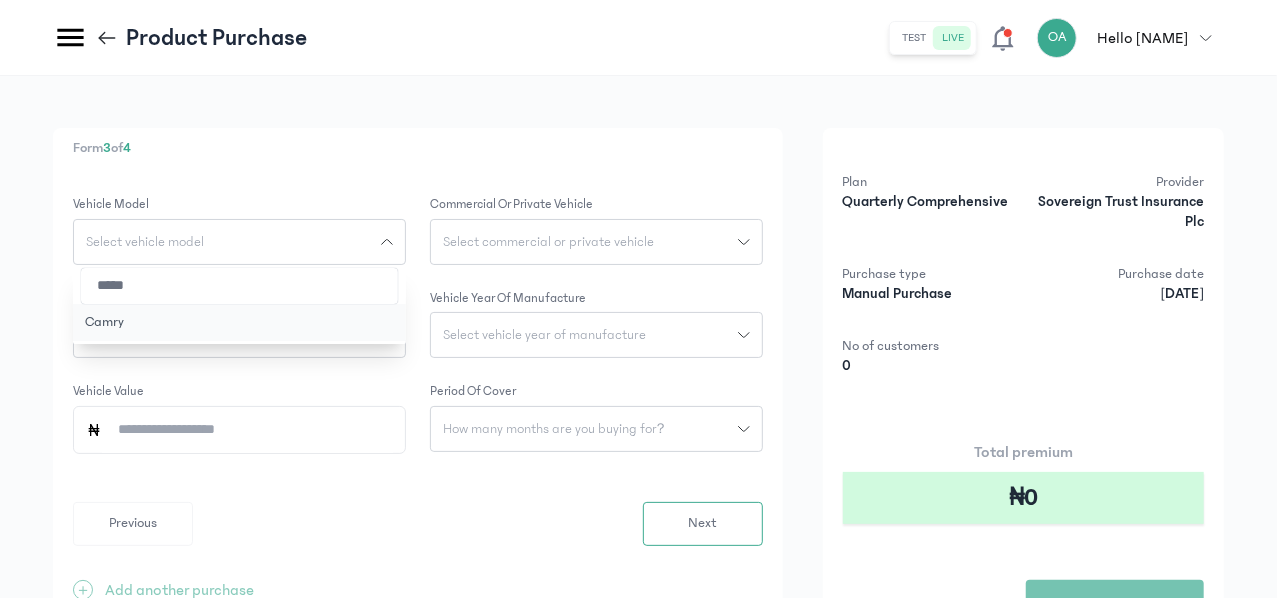 type on "*****" 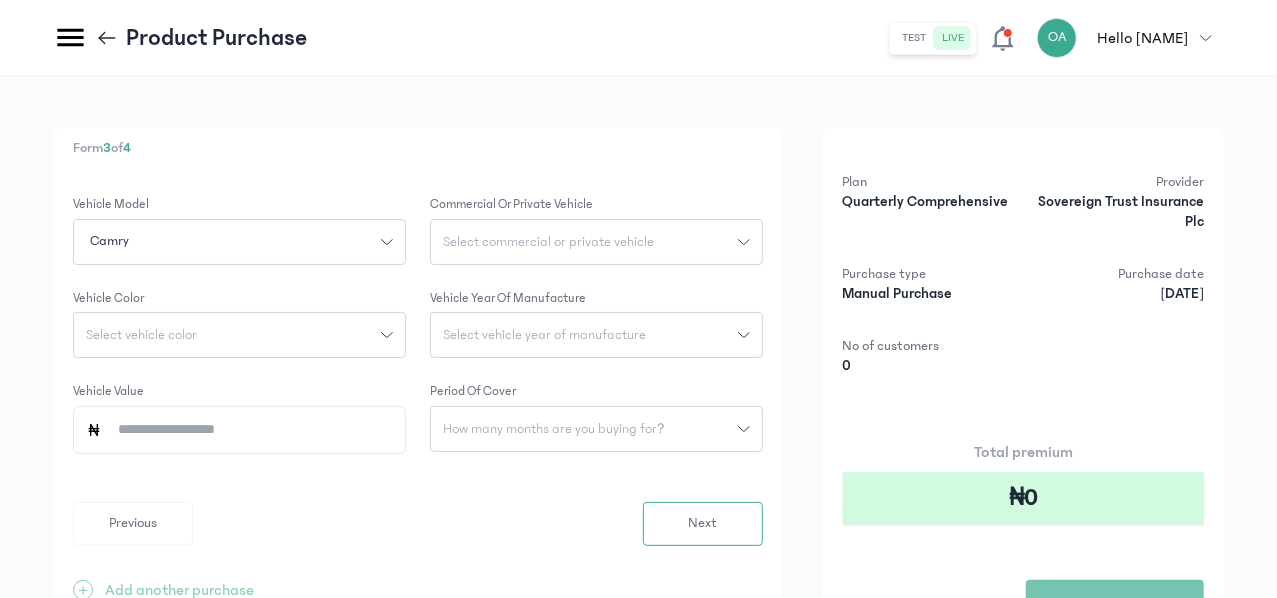 click on "Select commercial or private vehicle" at bounding box center [548, 242] 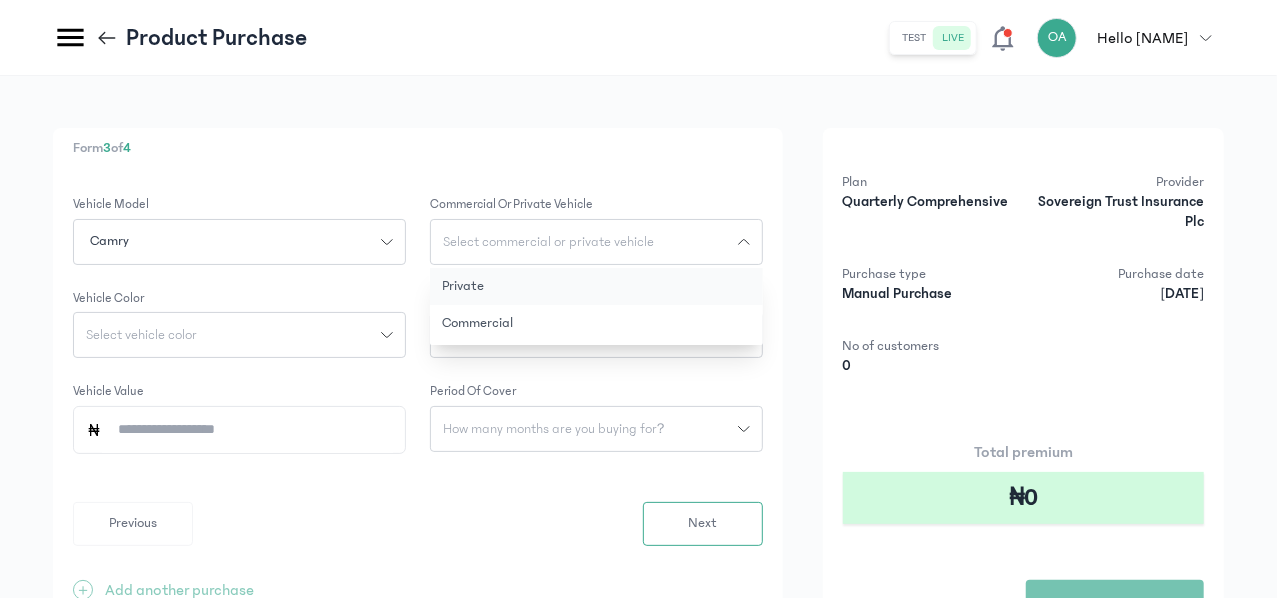 click on "Private" 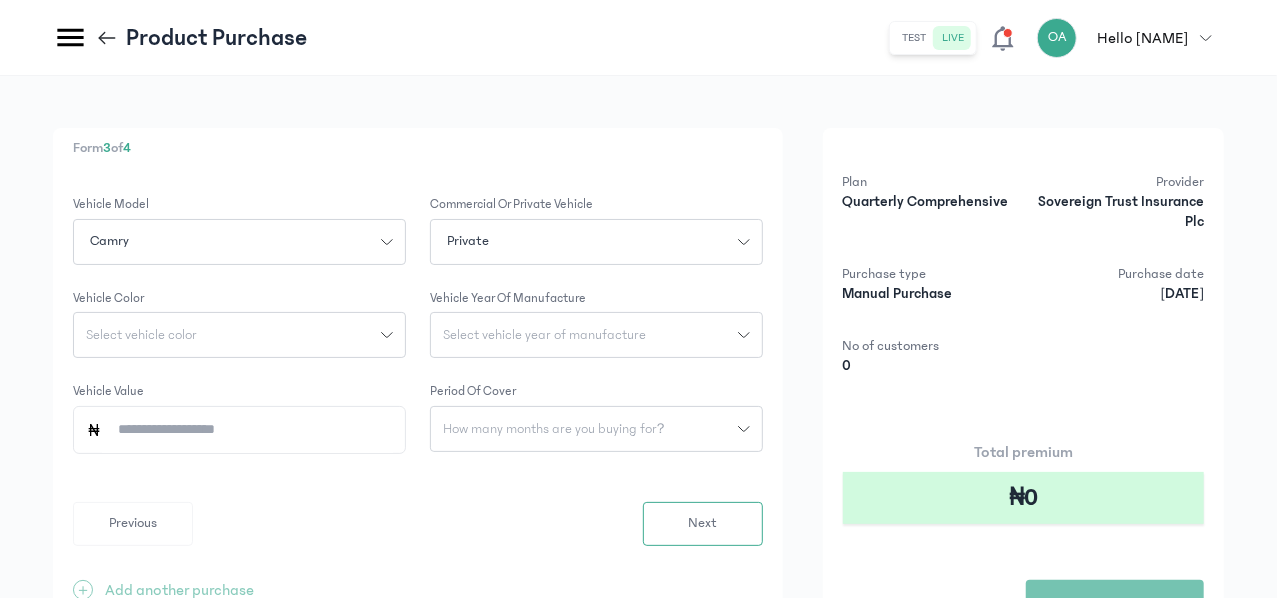 click on "Select vehicle color" 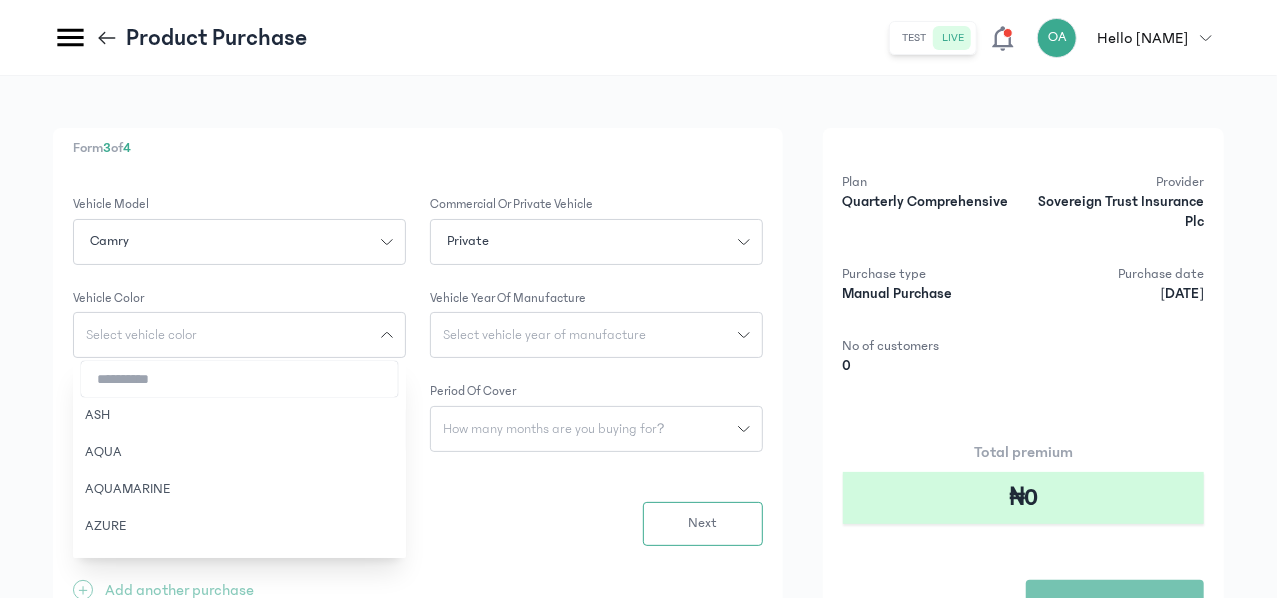 click at bounding box center (239, 379) 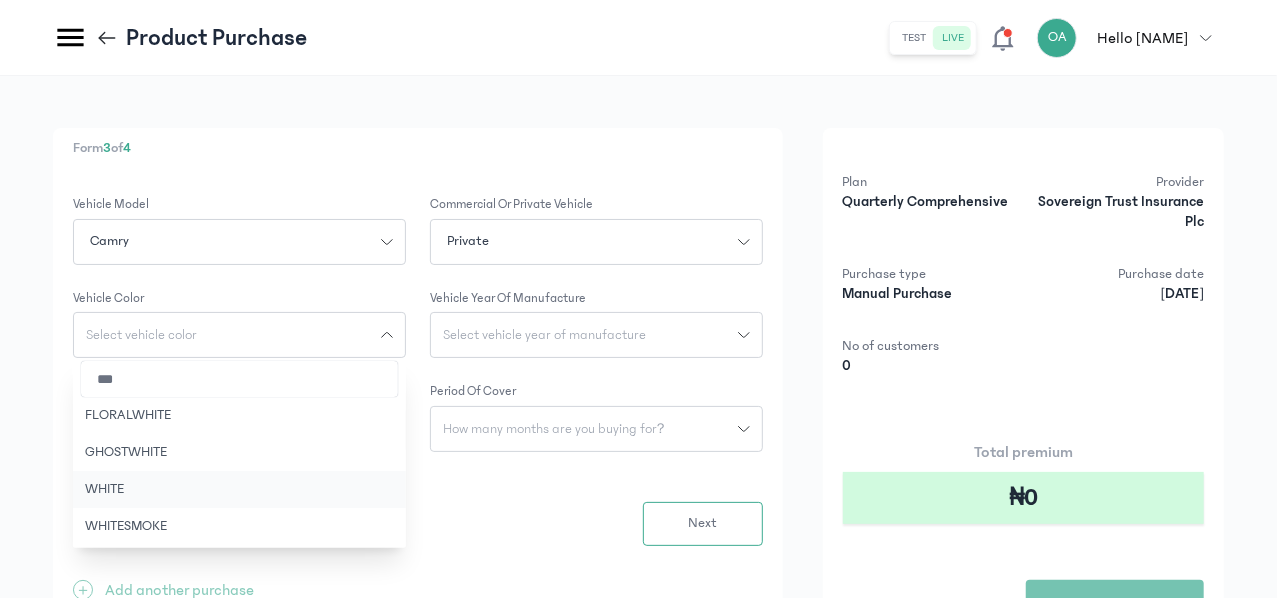 type on "***" 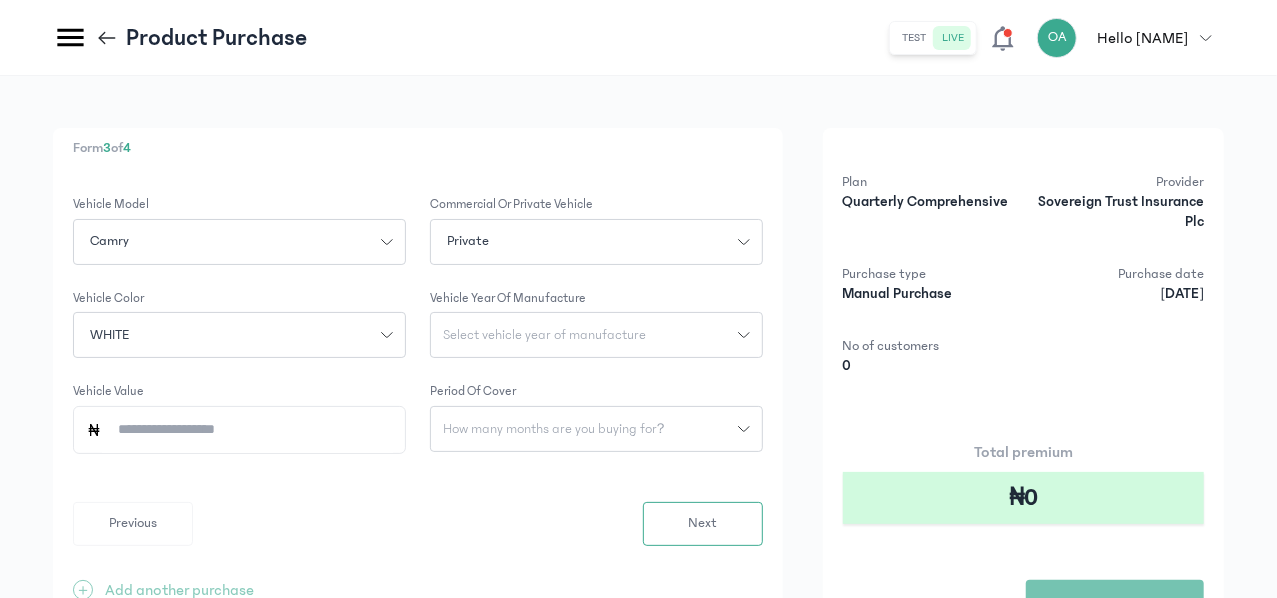 click on "Vehicle Value" 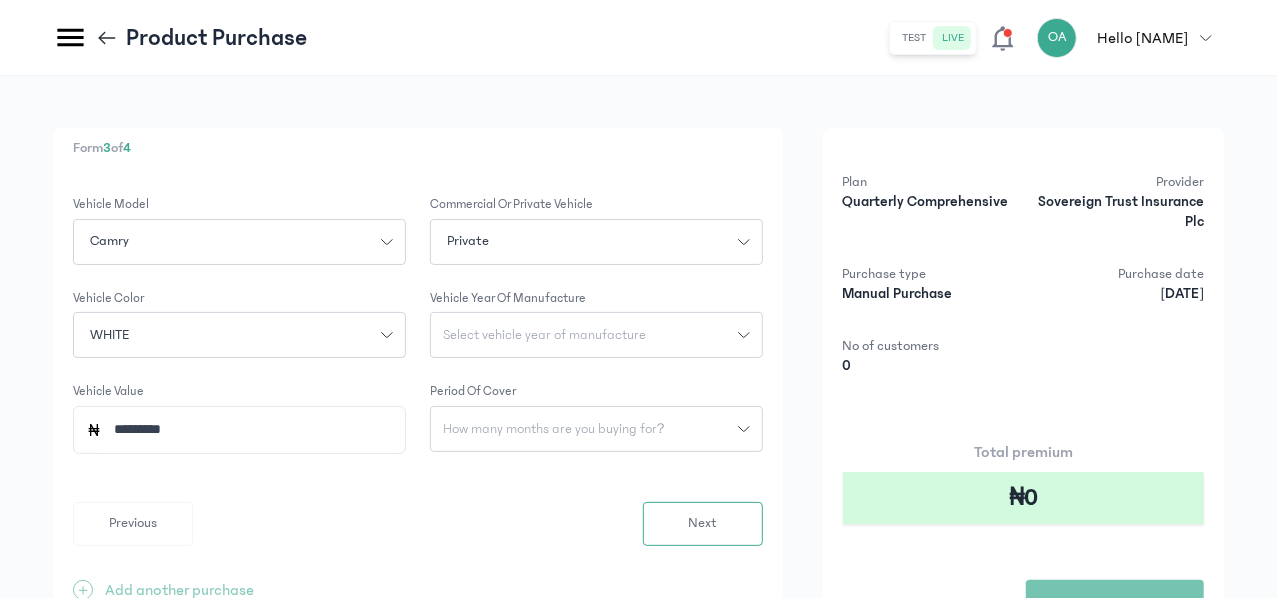 type on "*********" 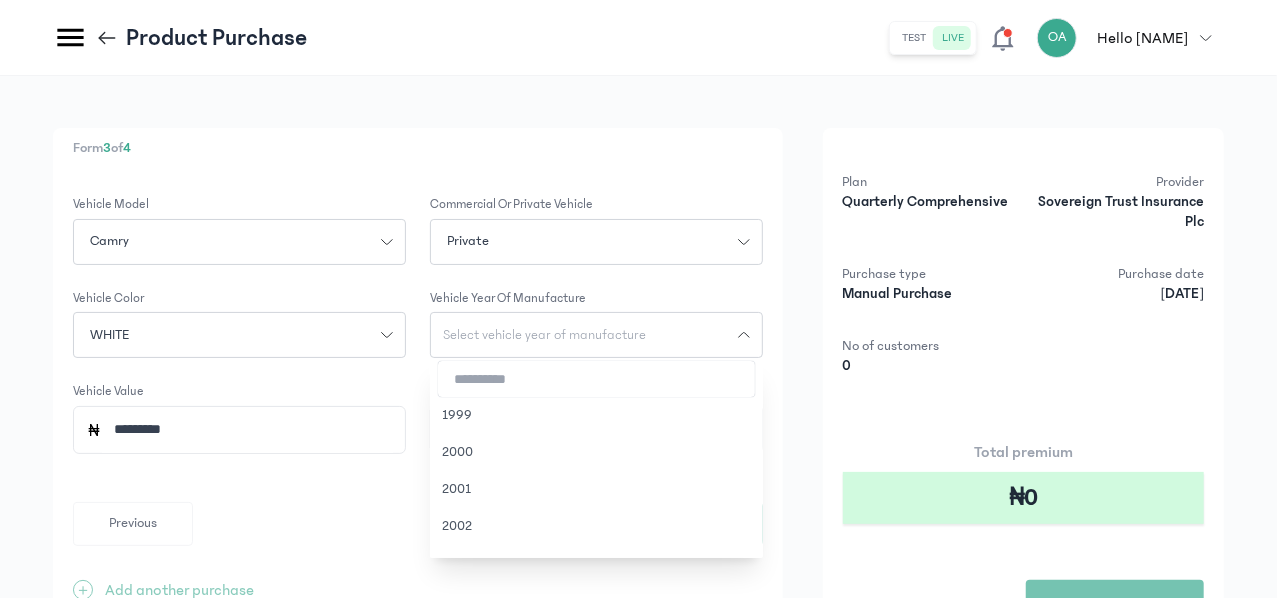 click at bounding box center [596, 379] 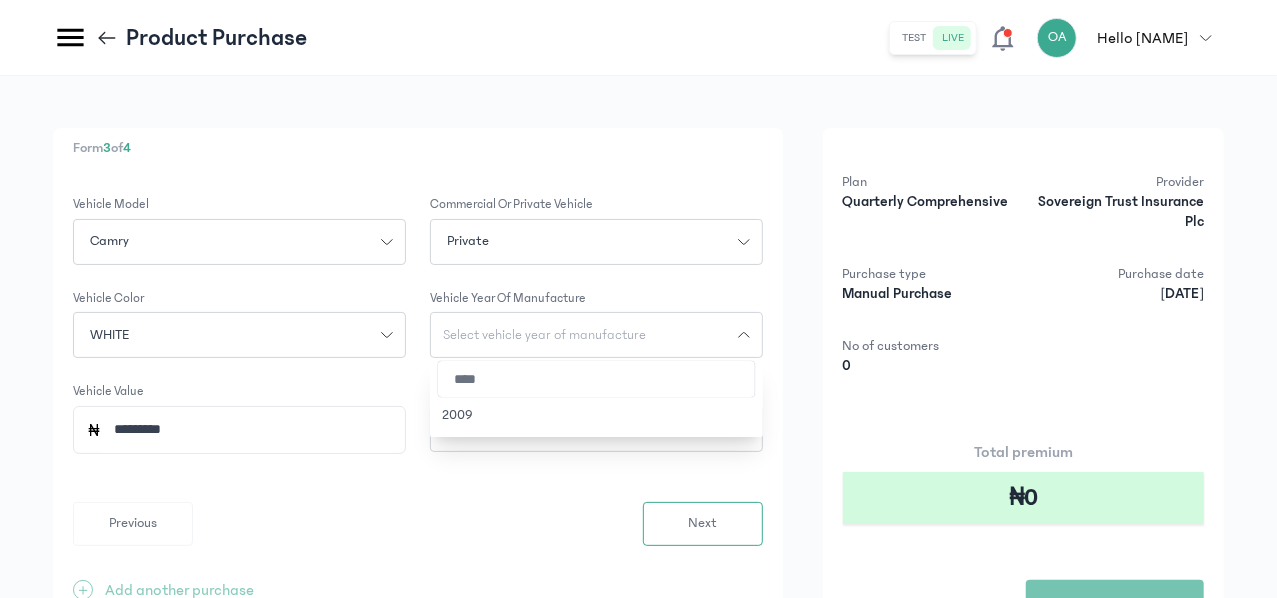 type on "****" 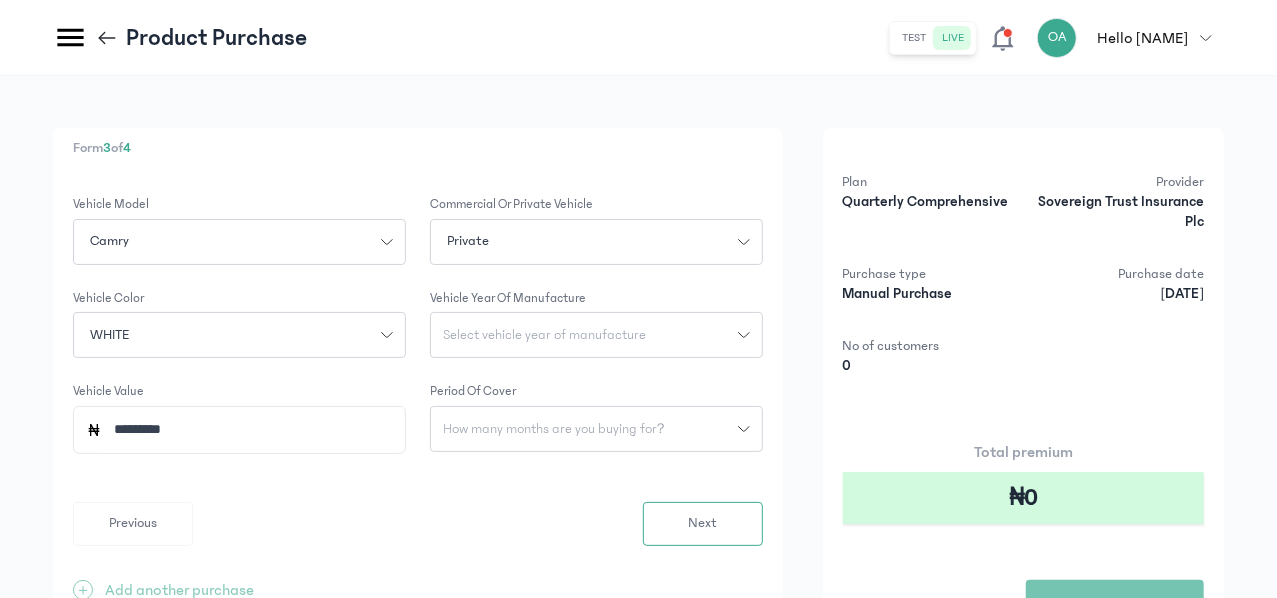 click on "*********" 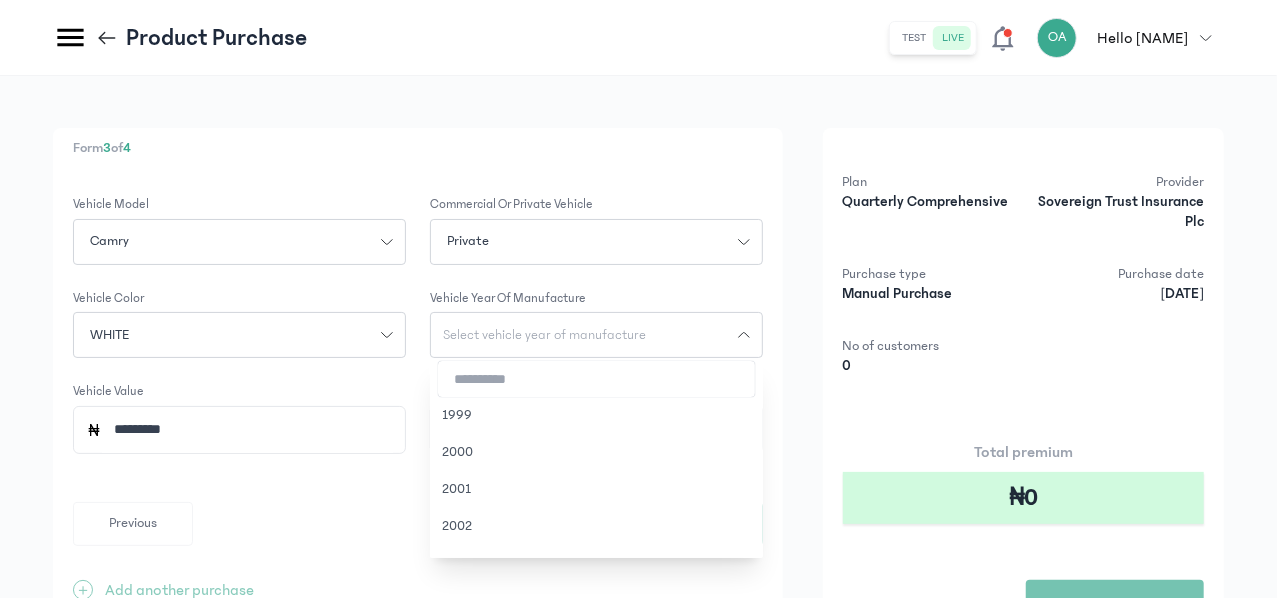 click at bounding box center (596, 379) 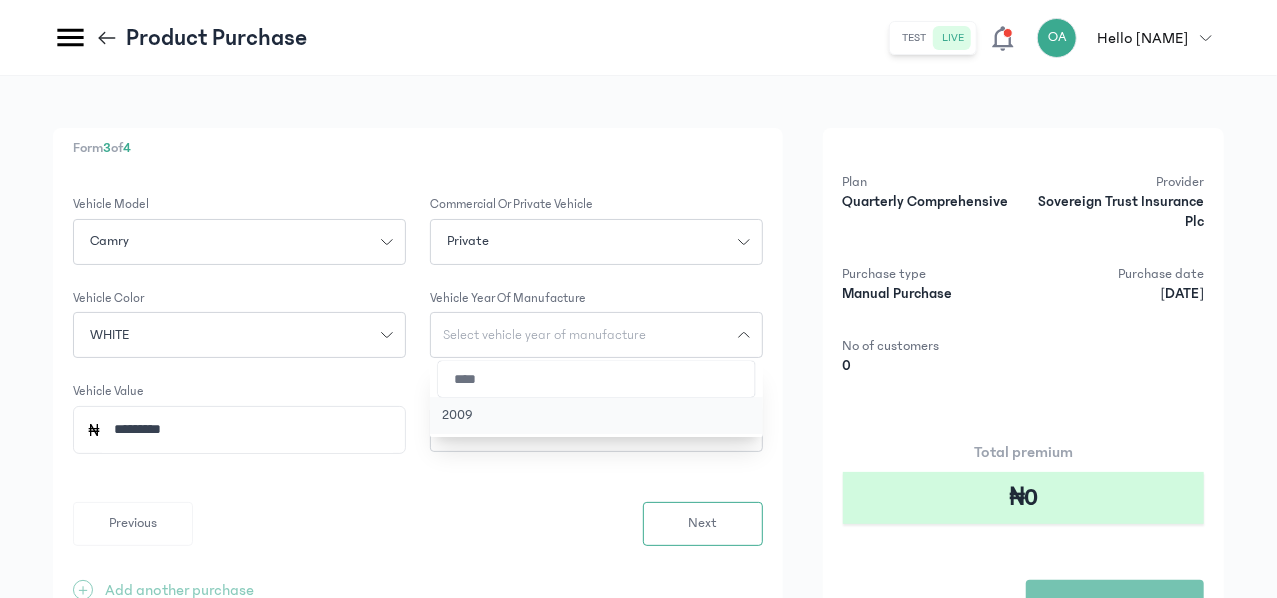 type on "****" 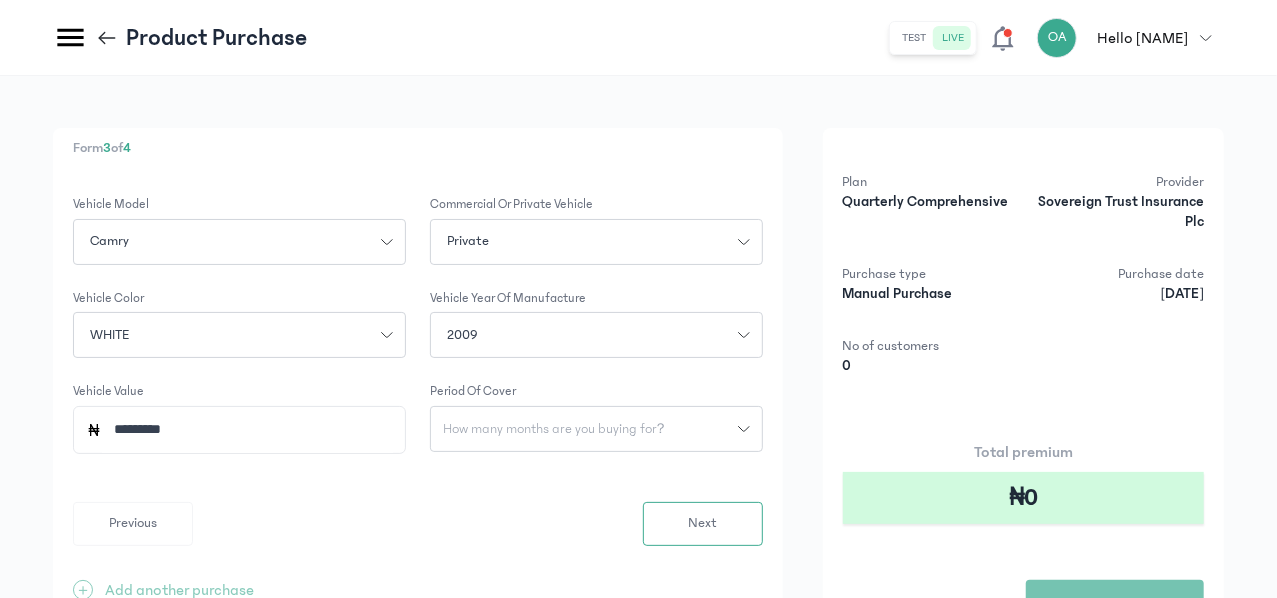 click on "How many months are you buying for?" at bounding box center [554, 429] 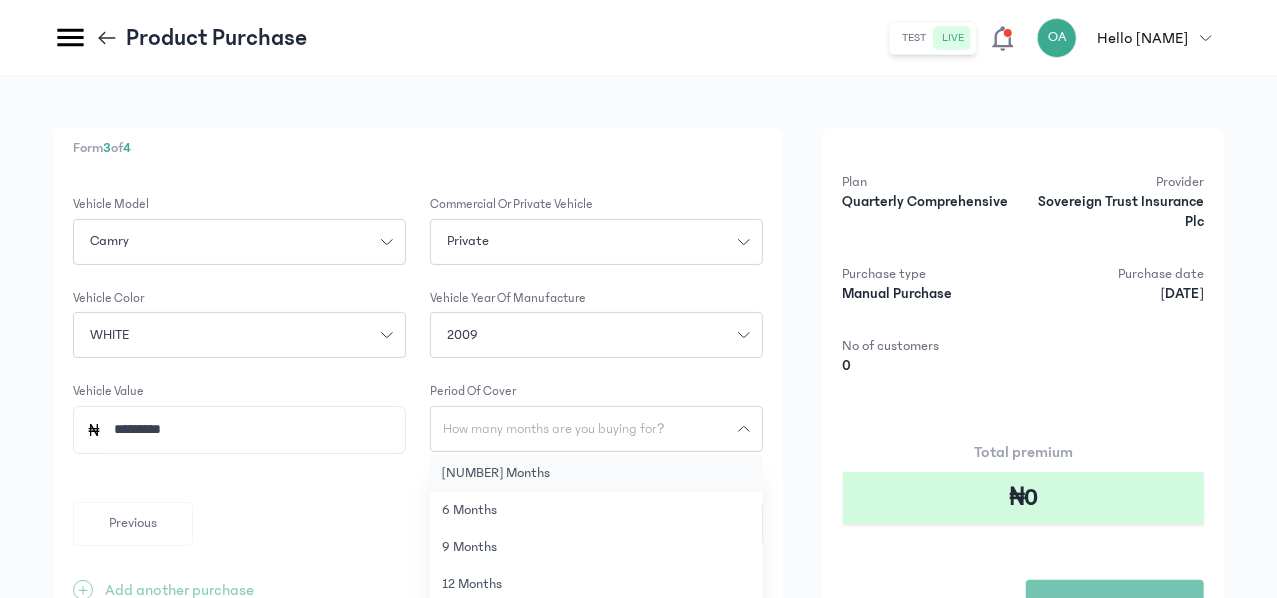 click on "[NUMBER] months" 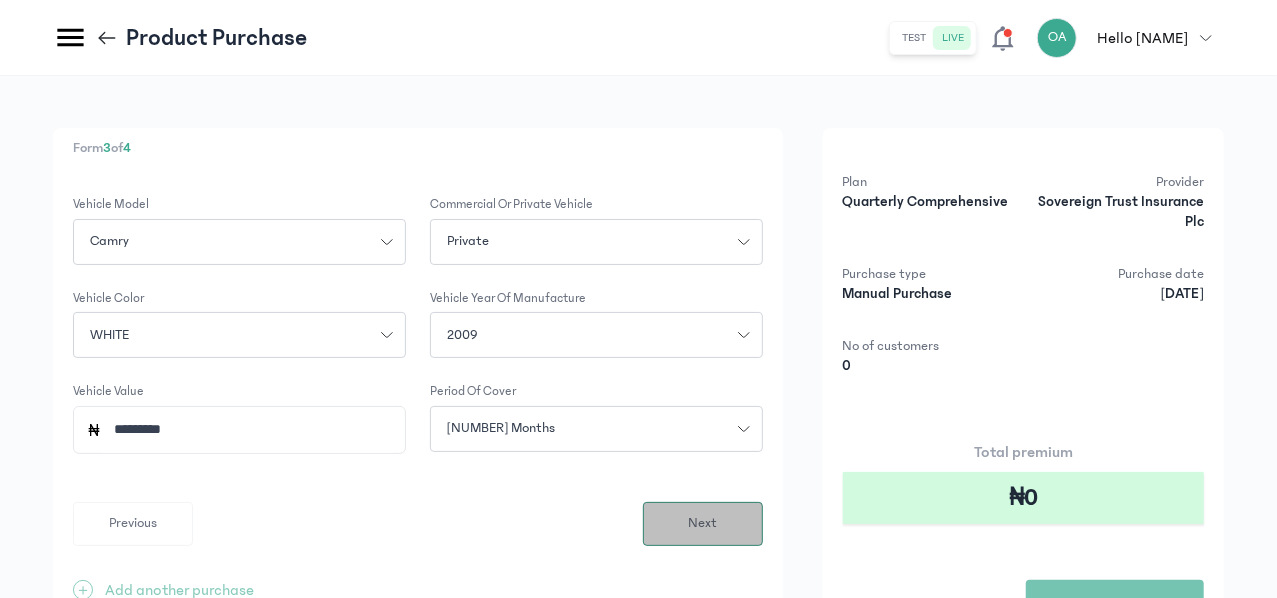 click on "Next" at bounding box center (703, 524) 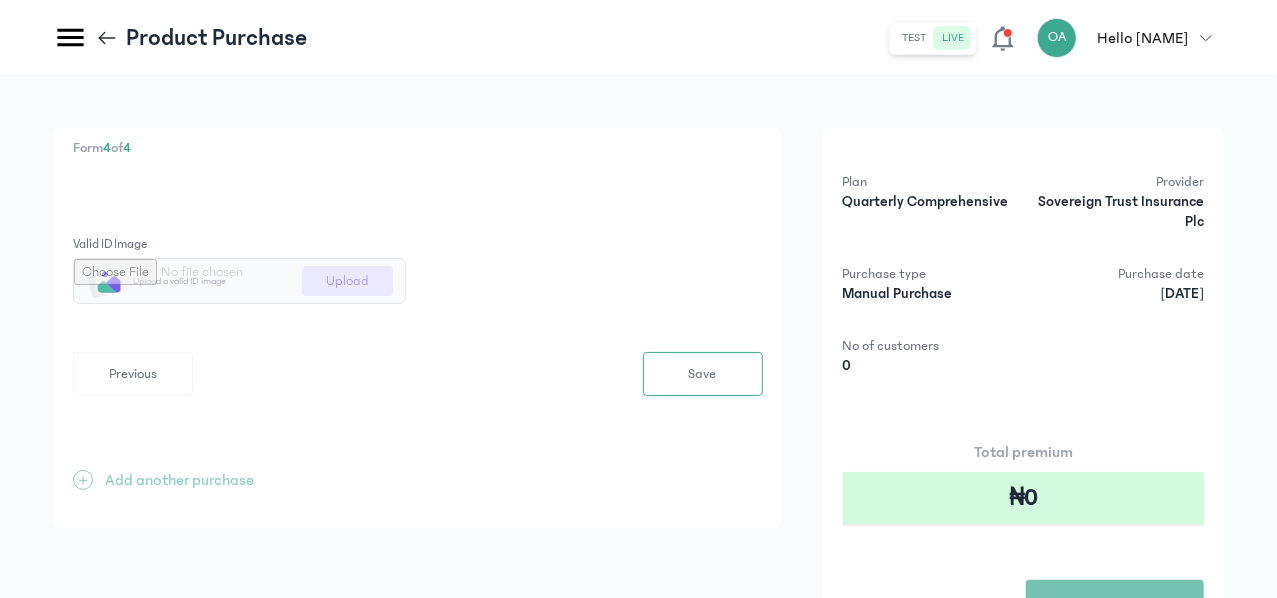click at bounding box center (239, 281) 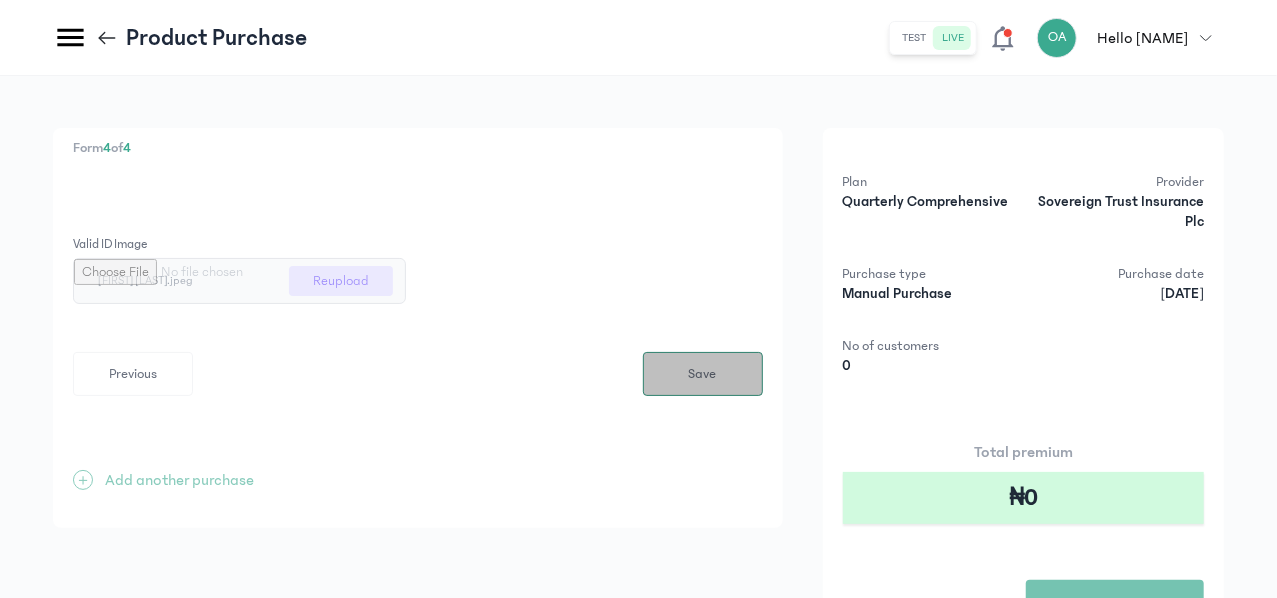 click on "Save" at bounding box center (703, 374) 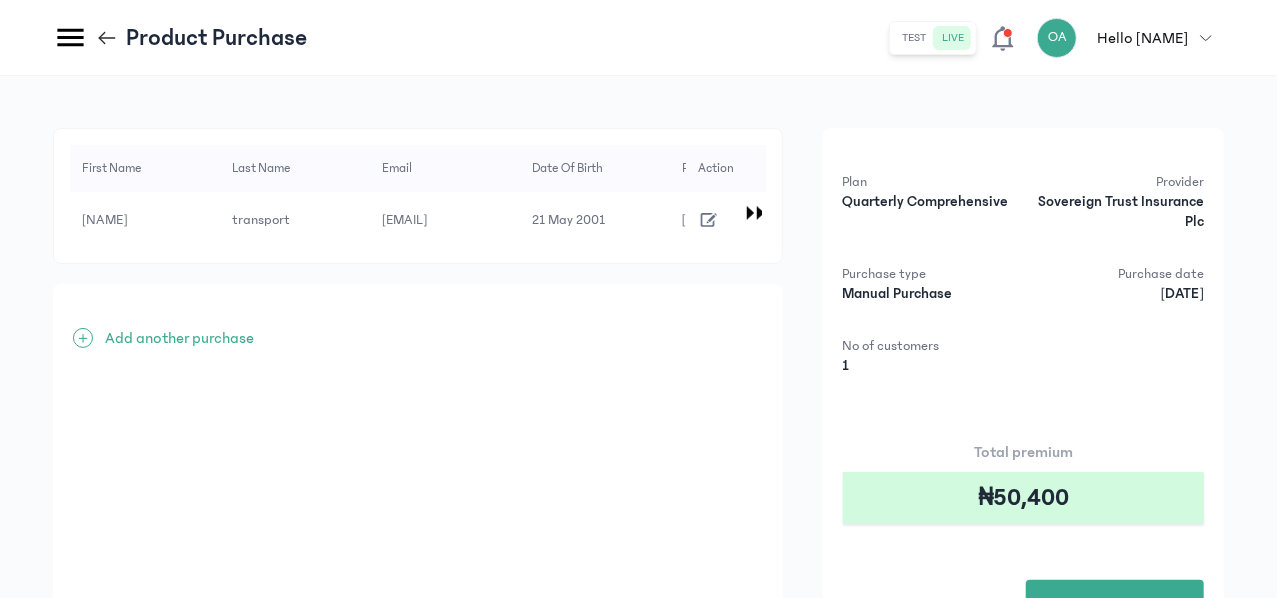click on "[FIRST] [LAST] [EMAIL] [DATE] [PHONE] [ADDRESS] [GENDER] [VEHICLE_REG_NUM] [ENGINE_NUM] [CHASSIS_NUM] [VEHICLE_CATEGORY] [VEHICLE_MANUFACTURER] [VEHICLE_MODEL] [COMMERCIAL_PRIVATE] [VEHICLE_COLOR] [VEHICLE_YEAR] [VEHICLE_VALUE] [PERIOD_OF_COVER] [VALID_ID_IMAGE] [ACTION] [COMPANY_NAME] [EMAIL] [DATE] [PHONE] [ADDRESS] [GENDER] [VEHICLE_REG_NUM] [ENGINE_NUM] [CHASSIS_NUM] [VEHICLE_CATEGORY] [VEHICLE_MANUFACTURER] [VEHICLE_MODEL] [COMMERCIAL_PRIVATE] [VEHICLE_COLOR] [VEHICLE_YEAR] [VEHICLE_VALUE] [PERIOD_OF_COVER] [VALID_ID_IMAGE] [ACTION] [PROVIDER_NAME] [PURCHASE_TYPE] [PURCHASE_DATE] [NO_OF_CUSTOMERS] [TOTAL_PREMIUM] [PURCHASE]" 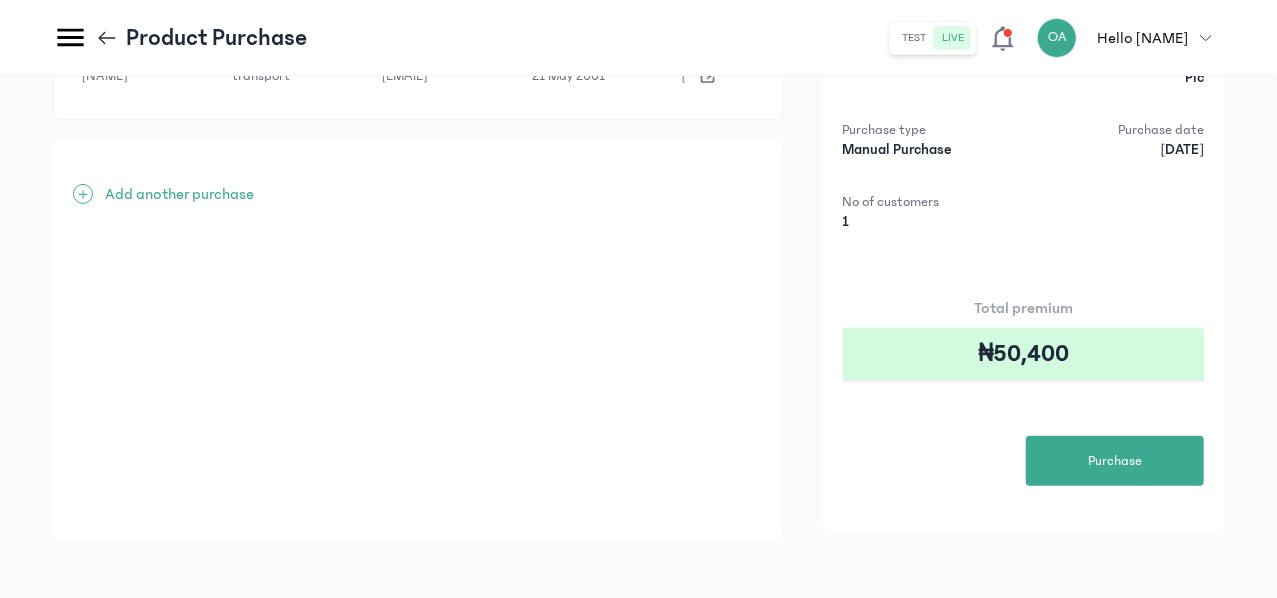 scroll, scrollTop: 177, scrollLeft: 0, axis: vertical 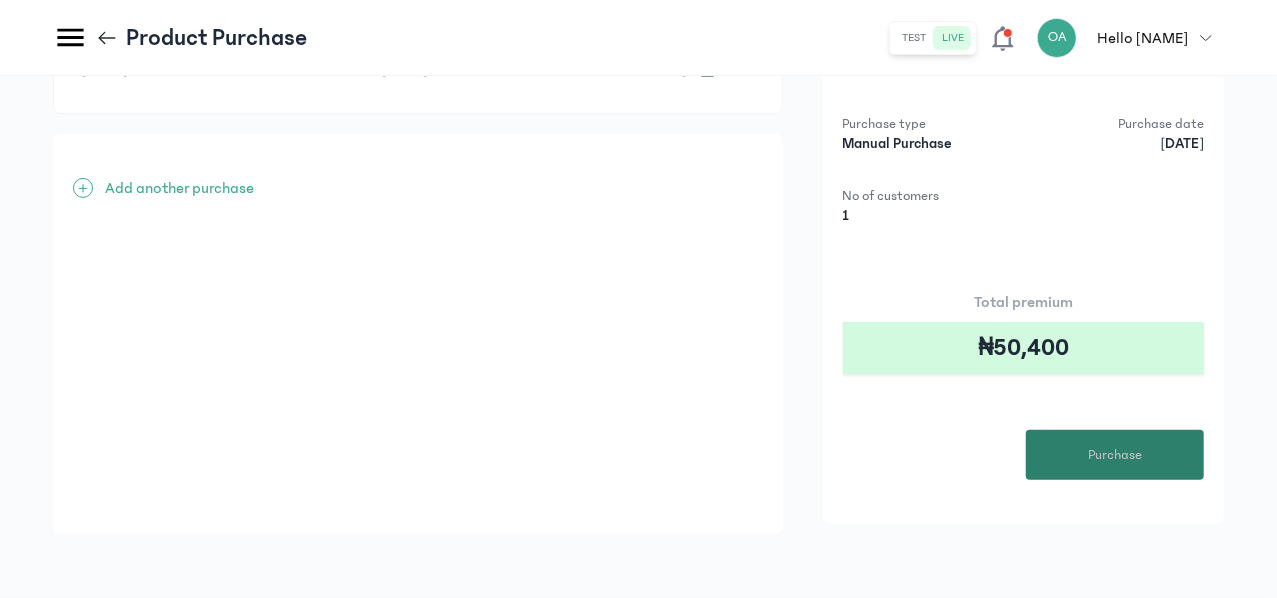 click on "Purchase" at bounding box center [1115, 455] 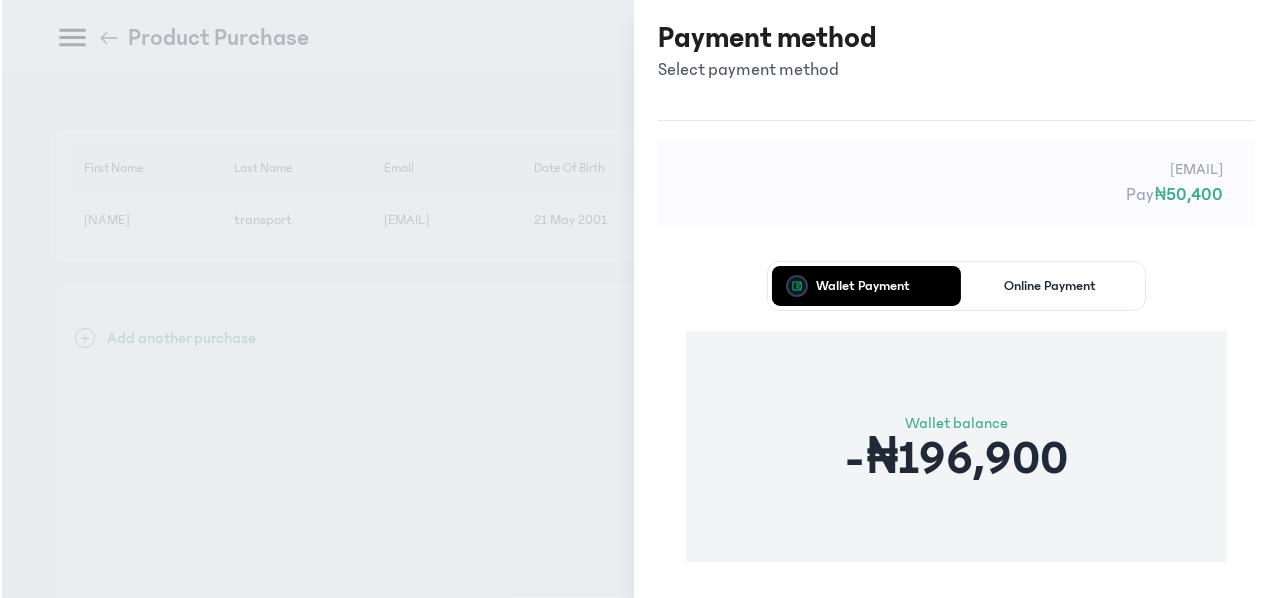 scroll, scrollTop: 0, scrollLeft: 0, axis: both 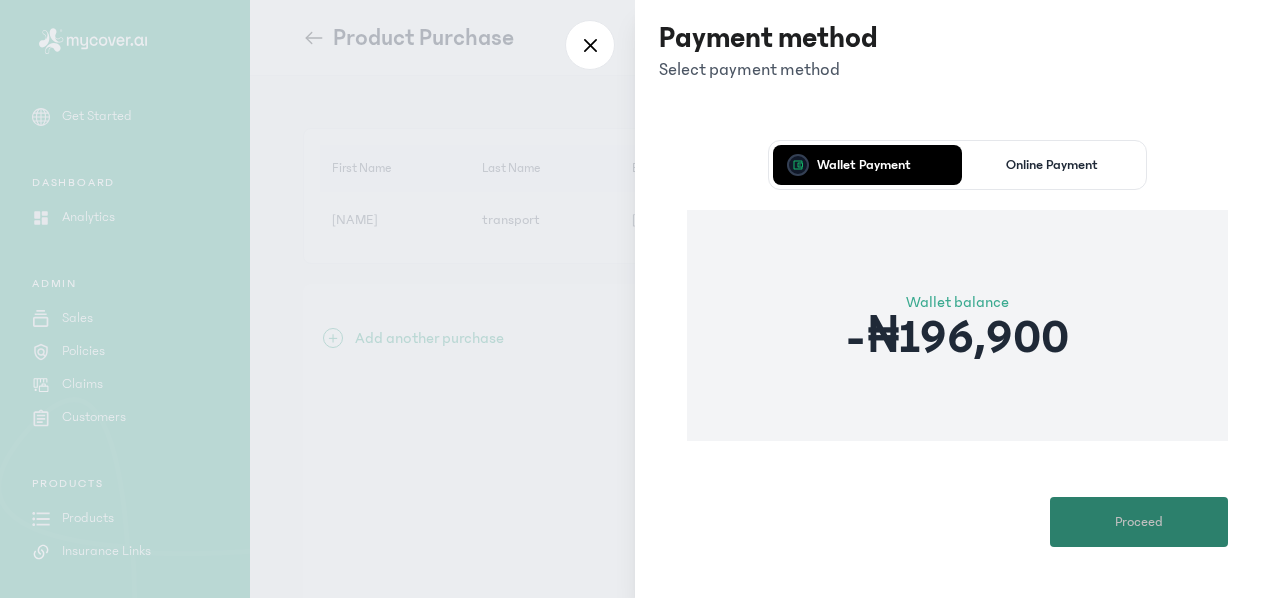 click on "Proceed" at bounding box center (1139, 522) 